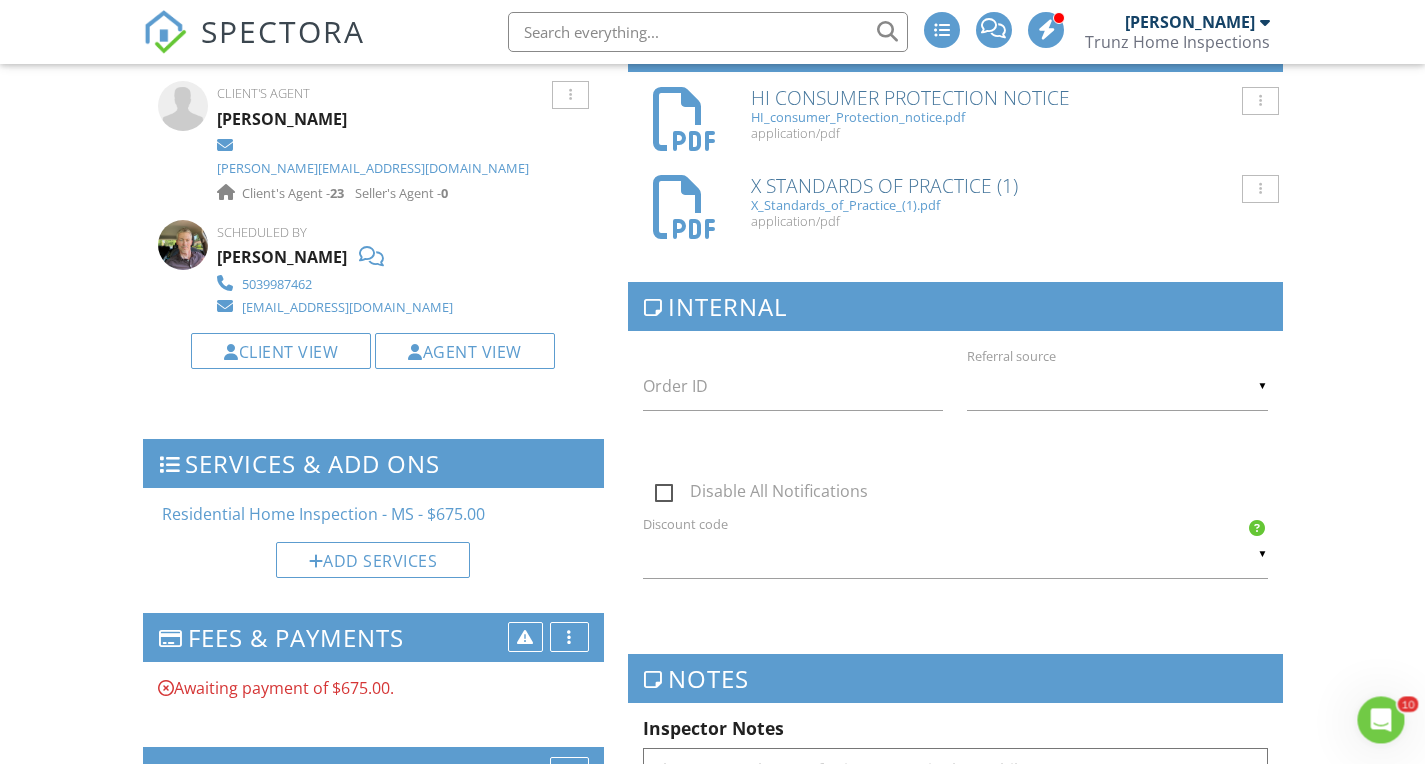 scroll, scrollTop: 1197, scrollLeft: 0, axis: vertical 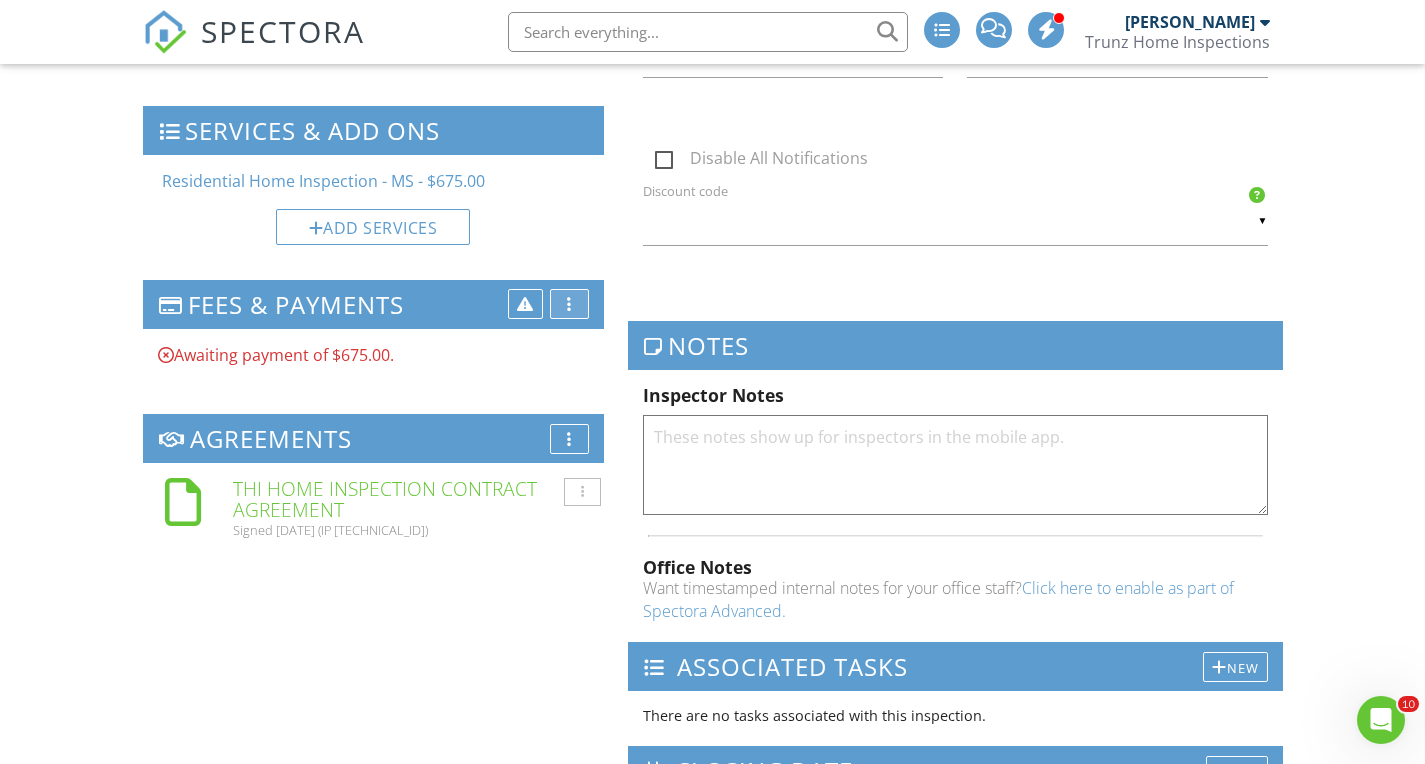 click on "More" at bounding box center [569, 304] 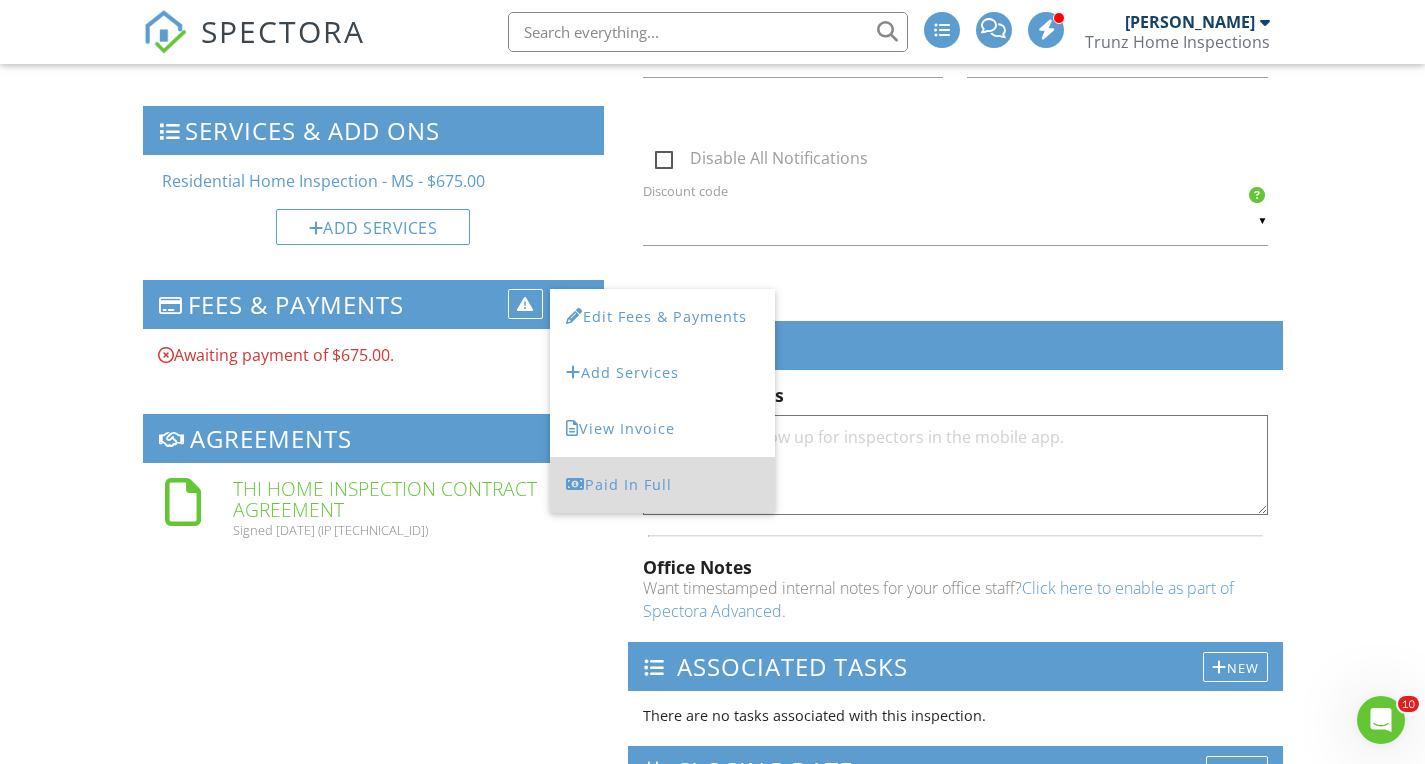 click on "Paid In Full" at bounding box center [662, 485] 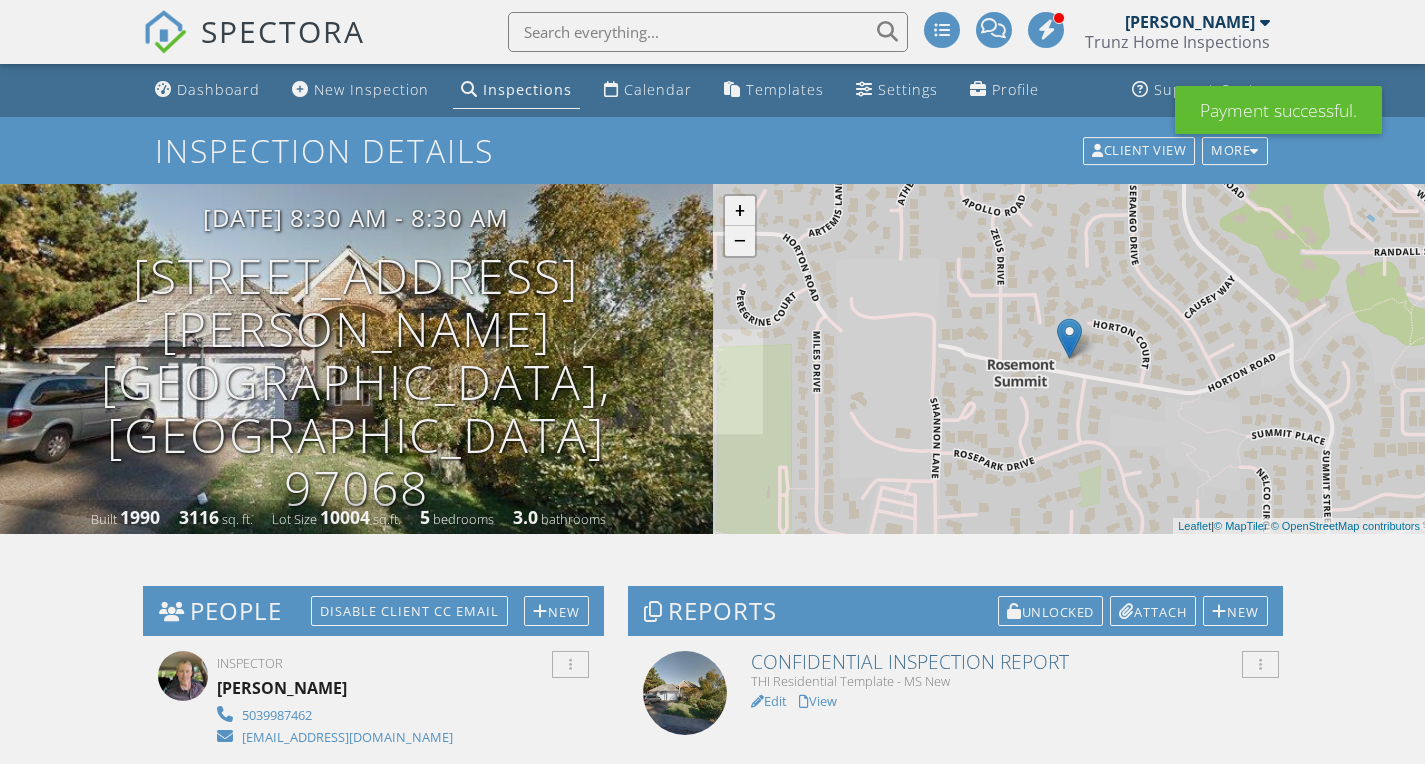 scroll, scrollTop: 554, scrollLeft: 0, axis: vertical 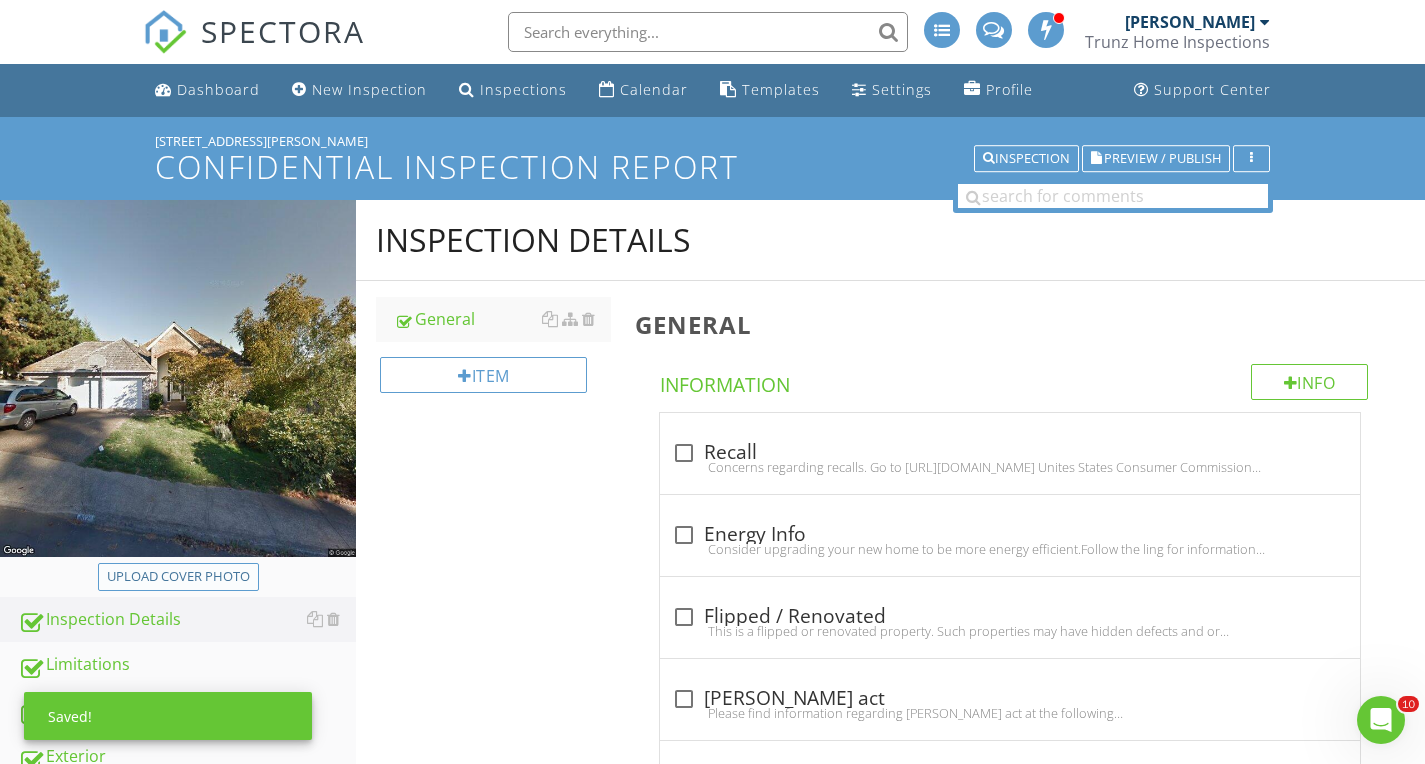 click on "Upload cover photo" at bounding box center [178, 577] 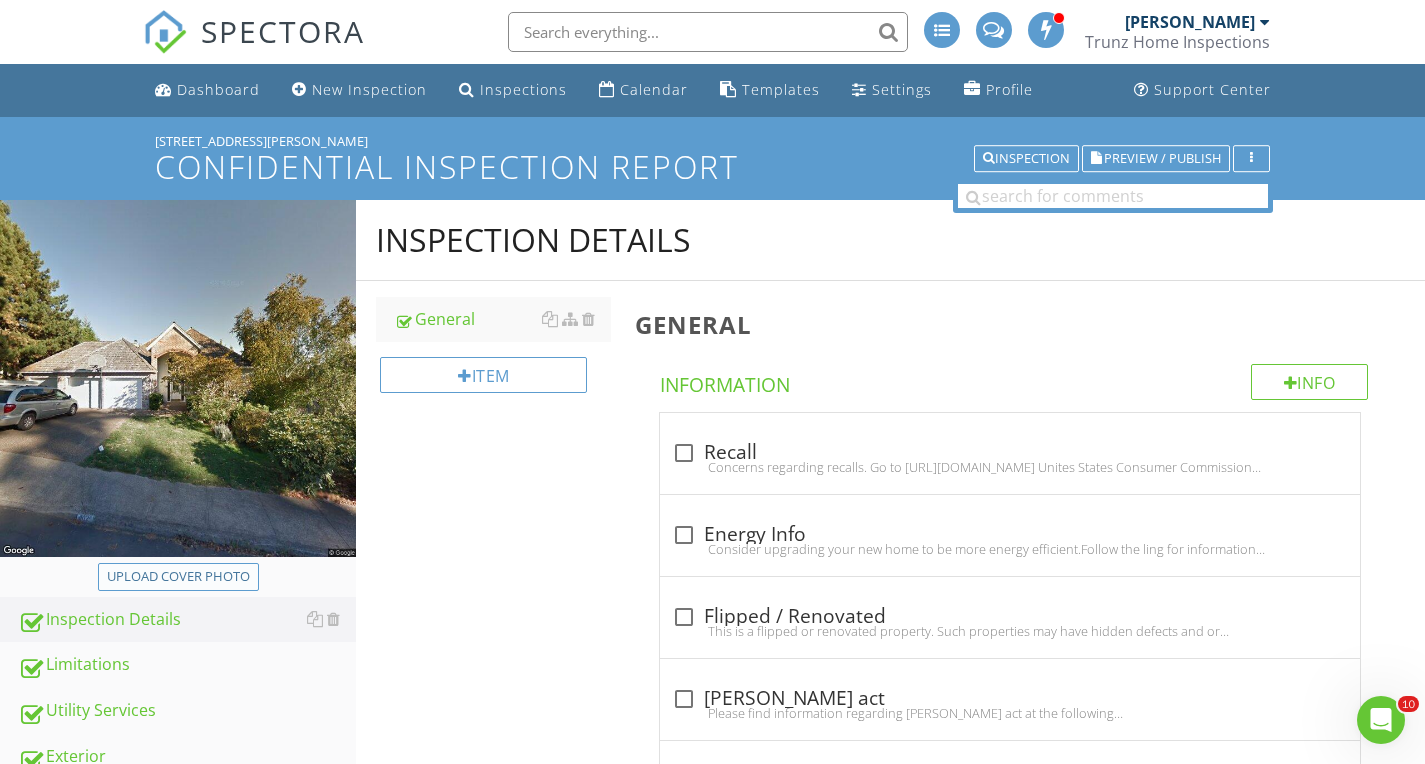 type on "C:\fakepath\DSCF0001.JPG" 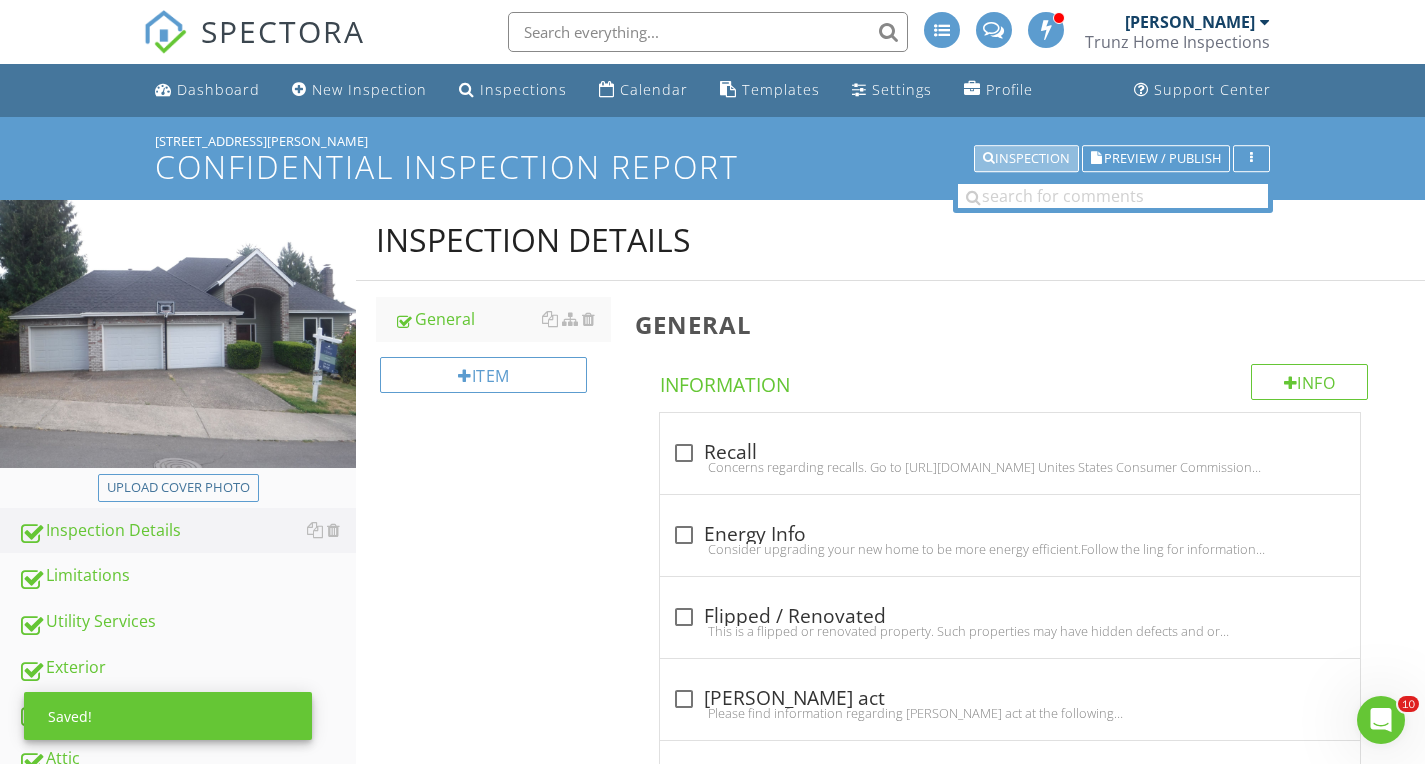 click on "Inspection" at bounding box center (1026, 159) 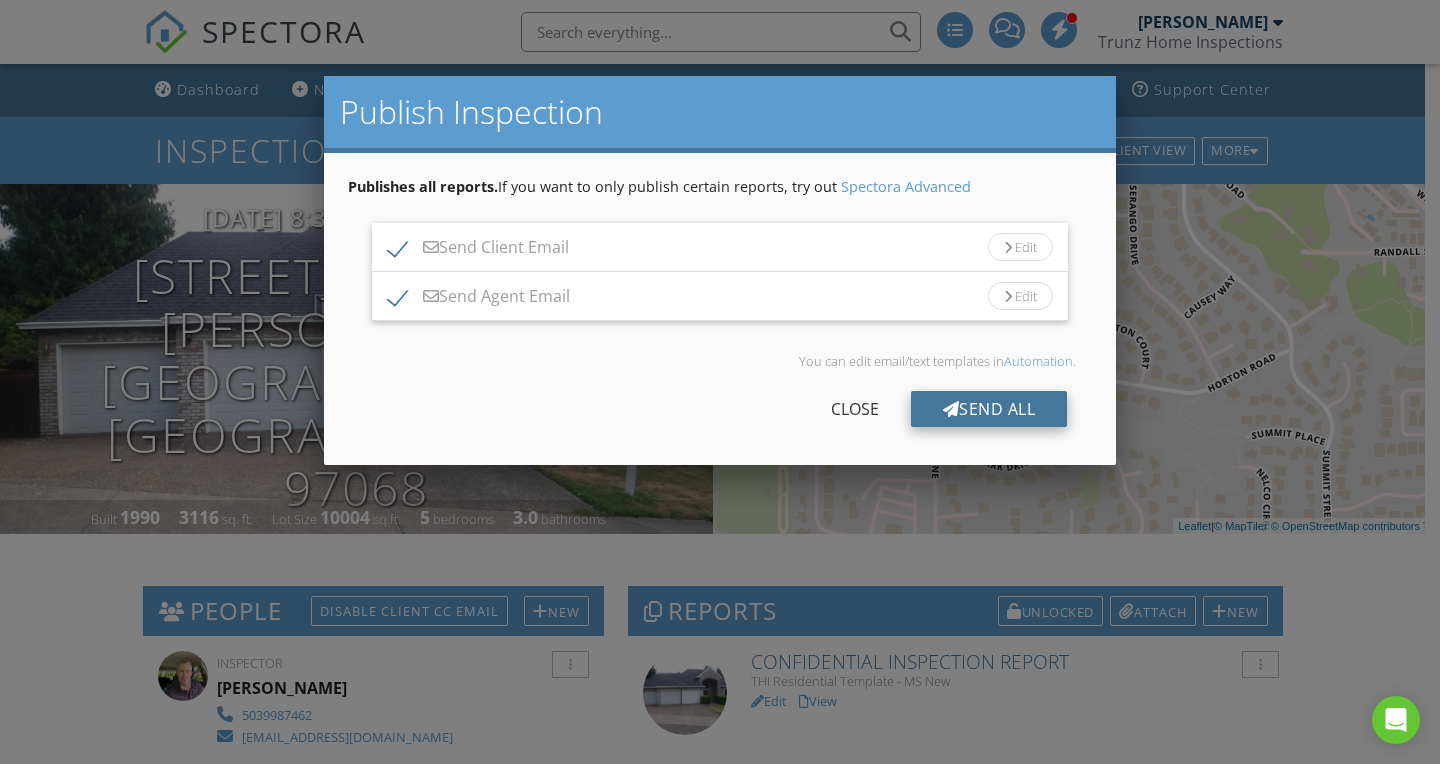 scroll, scrollTop: 186, scrollLeft: 0, axis: vertical 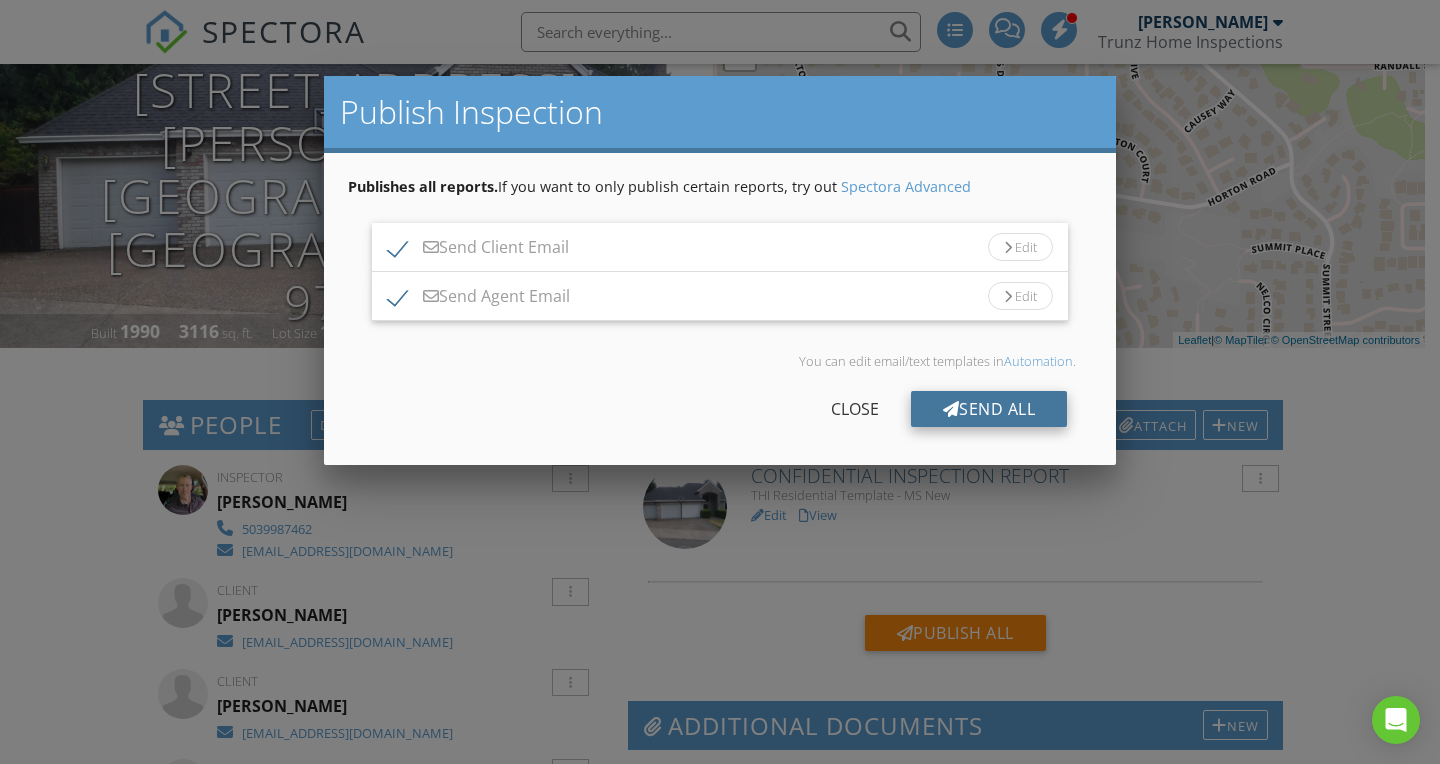 click on "Send All" at bounding box center [989, 409] 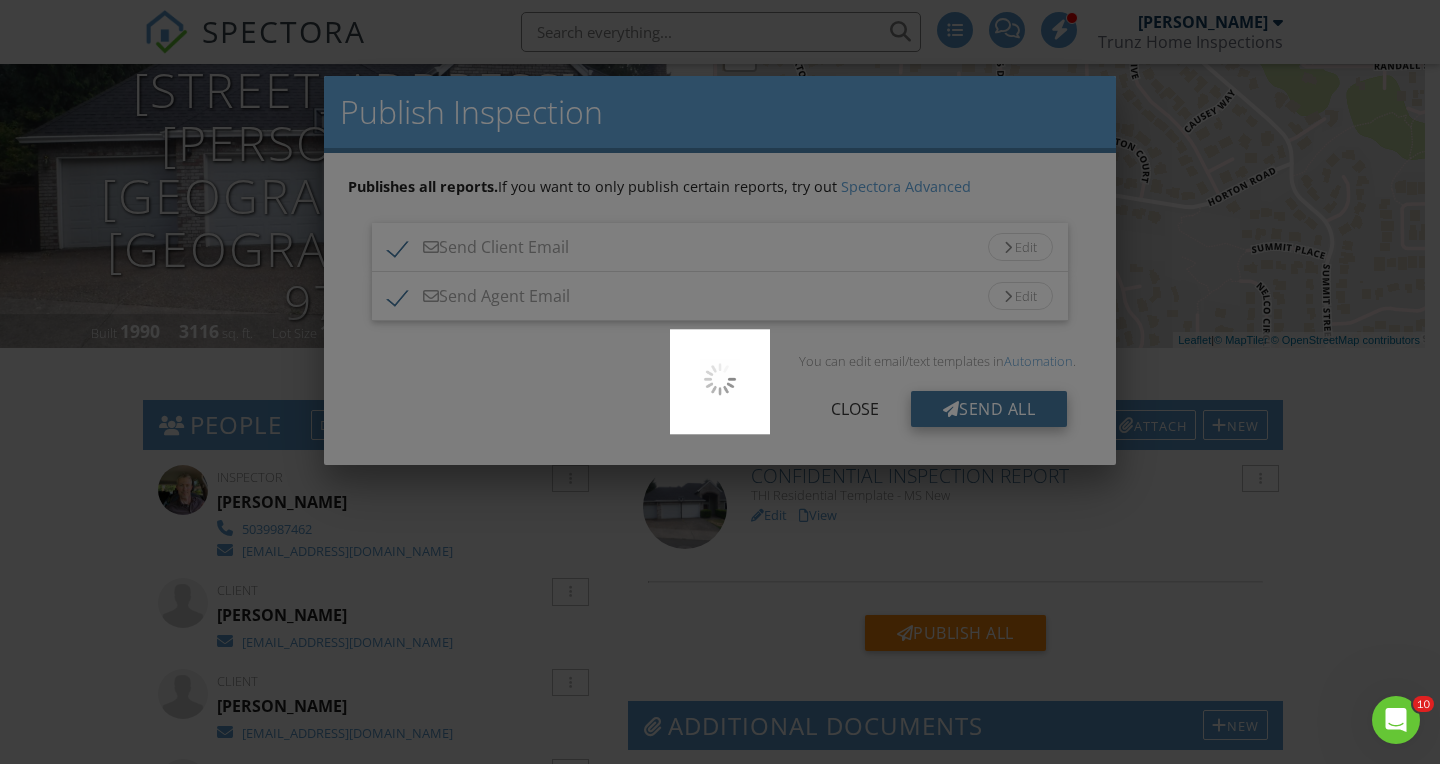 scroll, scrollTop: 0, scrollLeft: 0, axis: both 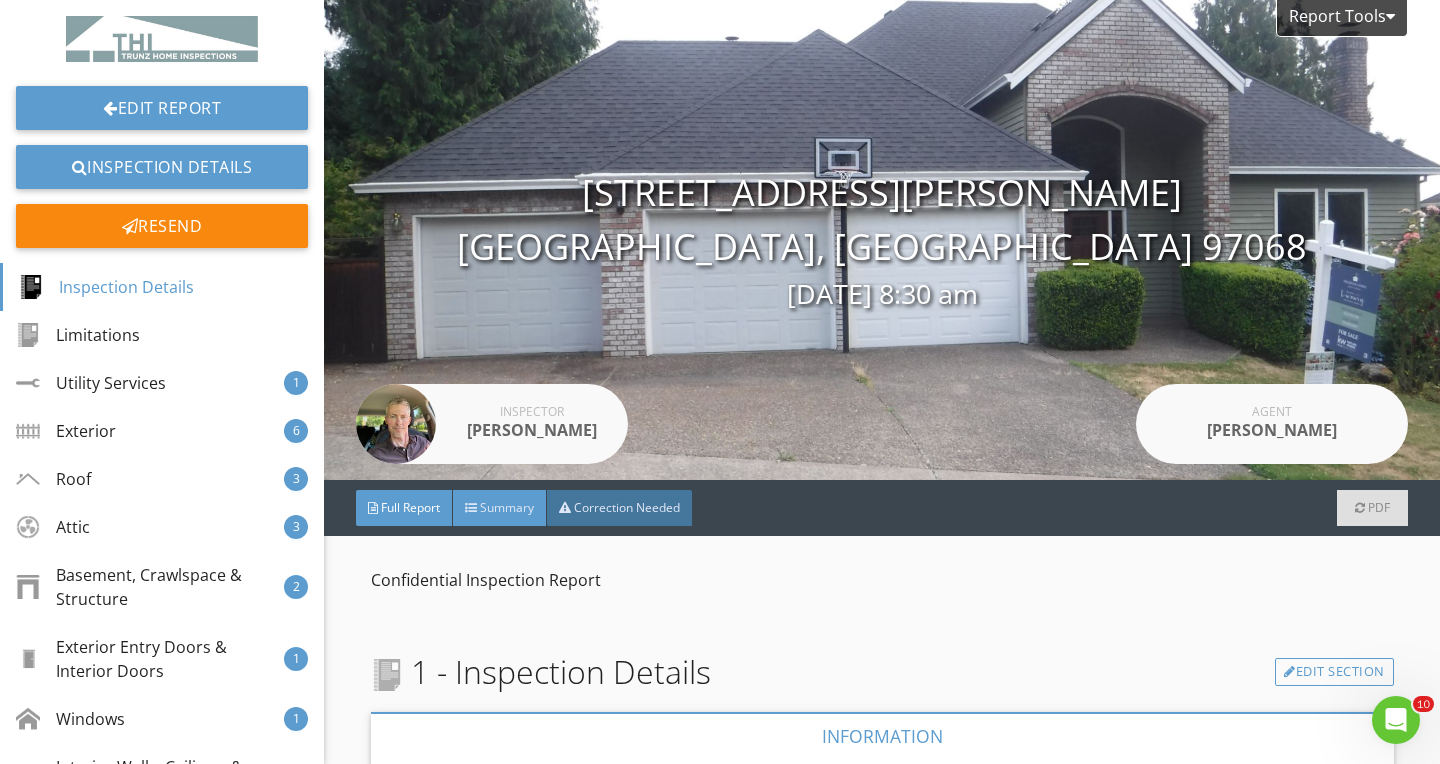 click on "Summary" at bounding box center [500, 508] 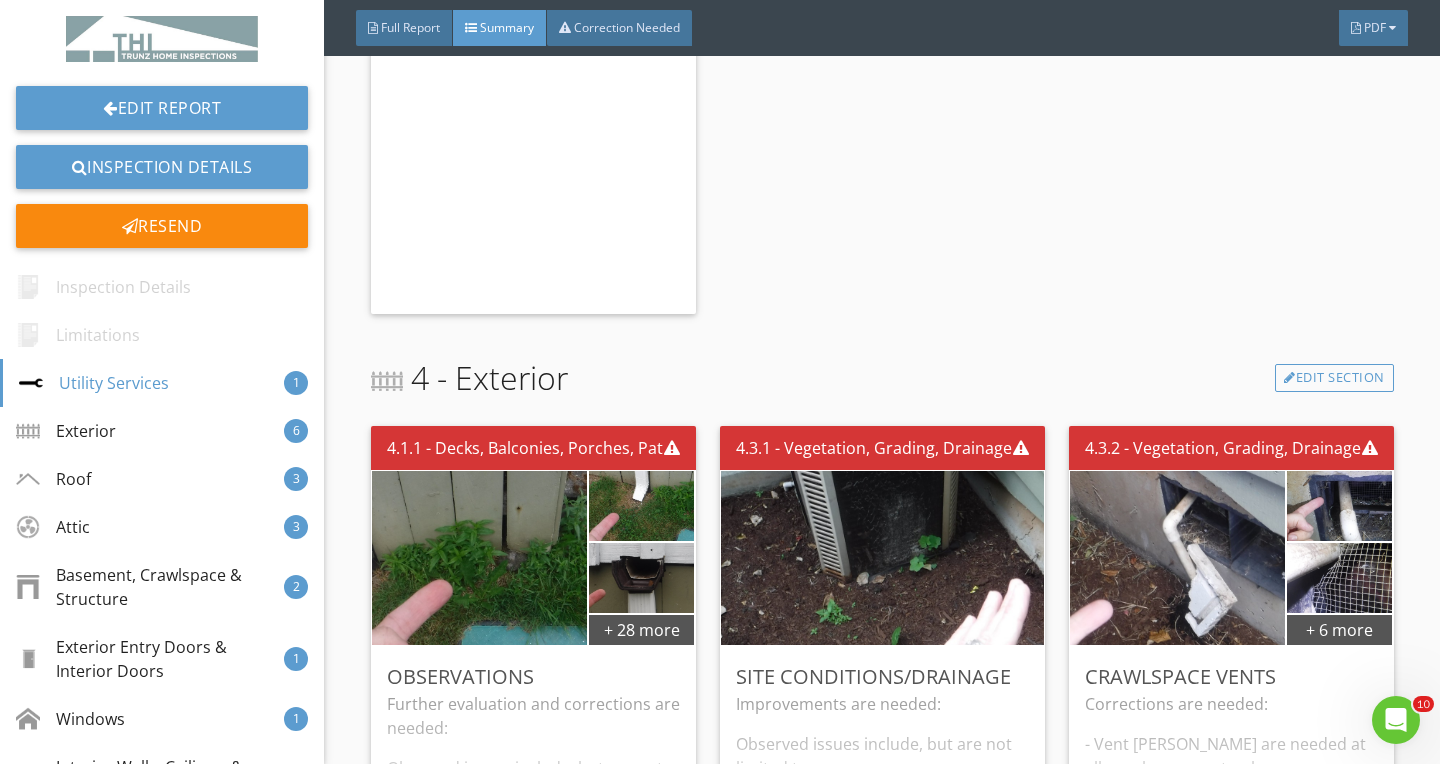 scroll, scrollTop: 1605, scrollLeft: 0, axis: vertical 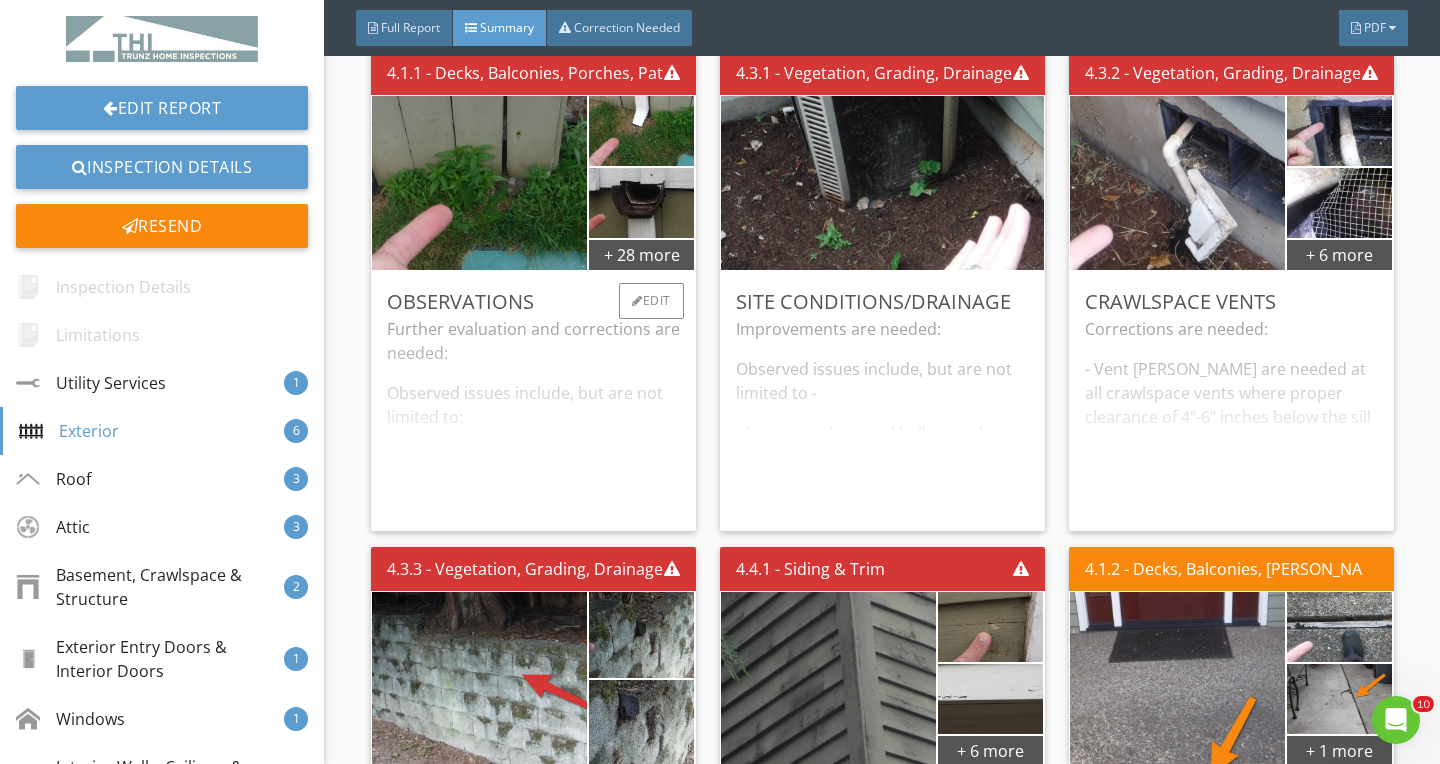 click on "Further evaluation and corrections are needed: Observed issues include, but are not limited to: North Decks: - Framing was not accessible for evaluation. - Wood/soil contact noted at lower perimeter skirt siding and other wooden materials. - Deterioration and loose materials noted at skirt siding and framing. - Gutter gap and downspout extension are missing at East deck drainage system. - Ledger [MEDICAL_DATA] appears to be missing. - Rodent activity noted in East ”shed”. - Suspected microbial growth and inadequate ventilation noted in shed. - Deterioration noted at remnant roofing materials adjacent to shed. - Loose handrail/guardrail(s) noted. No guardrail posts installed. - Early deterioration noted at stair tread and deck board components. - Deterioration noted at unknown trim component between lower and upper decks. - Deterioration noted at rim joist to the left of yard stairs. - Joist hangers are missing in some areas, including at upper deck. Separation noted at joist components in these areas." at bounding box center (533, 416) 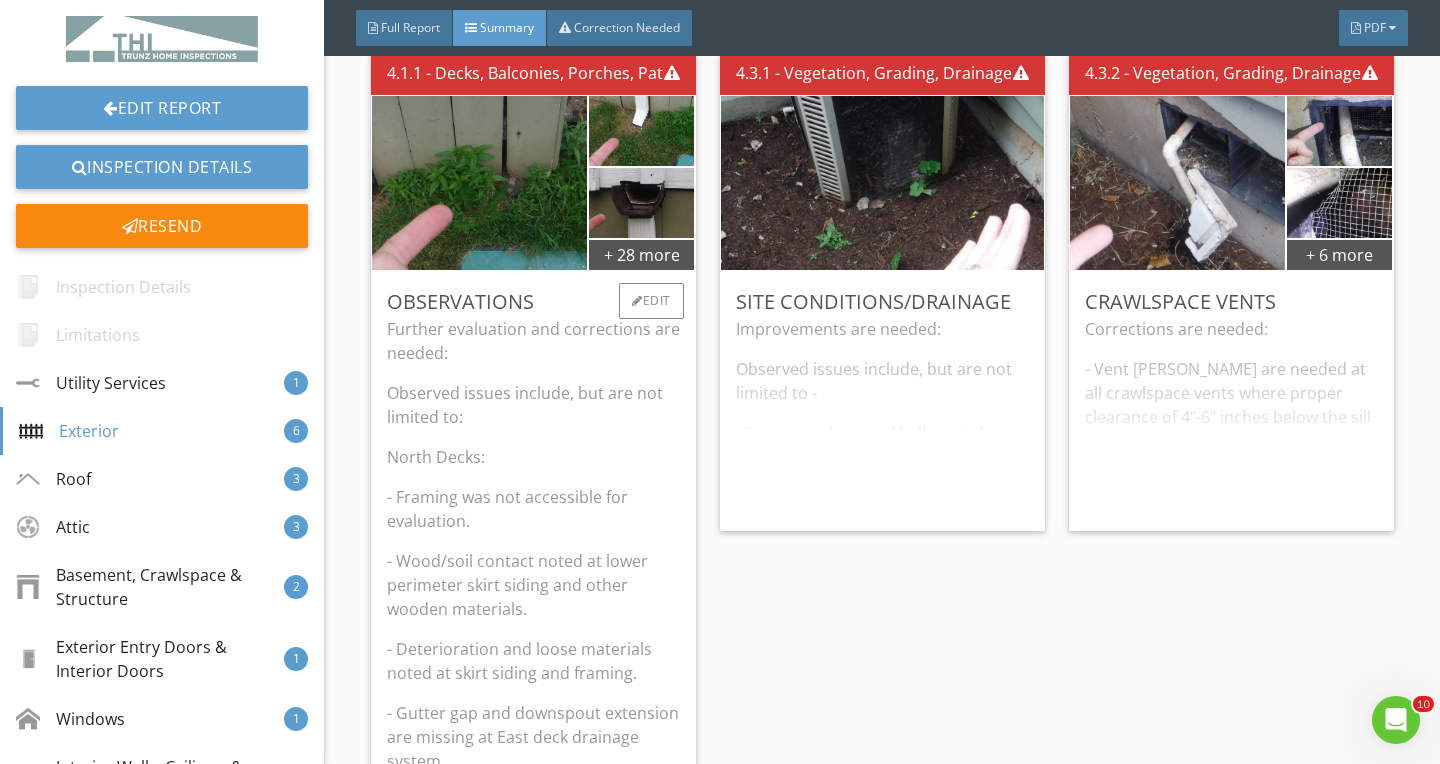 scroll, scrollTop: 1639, scrollLeft: 0, axis: vertical 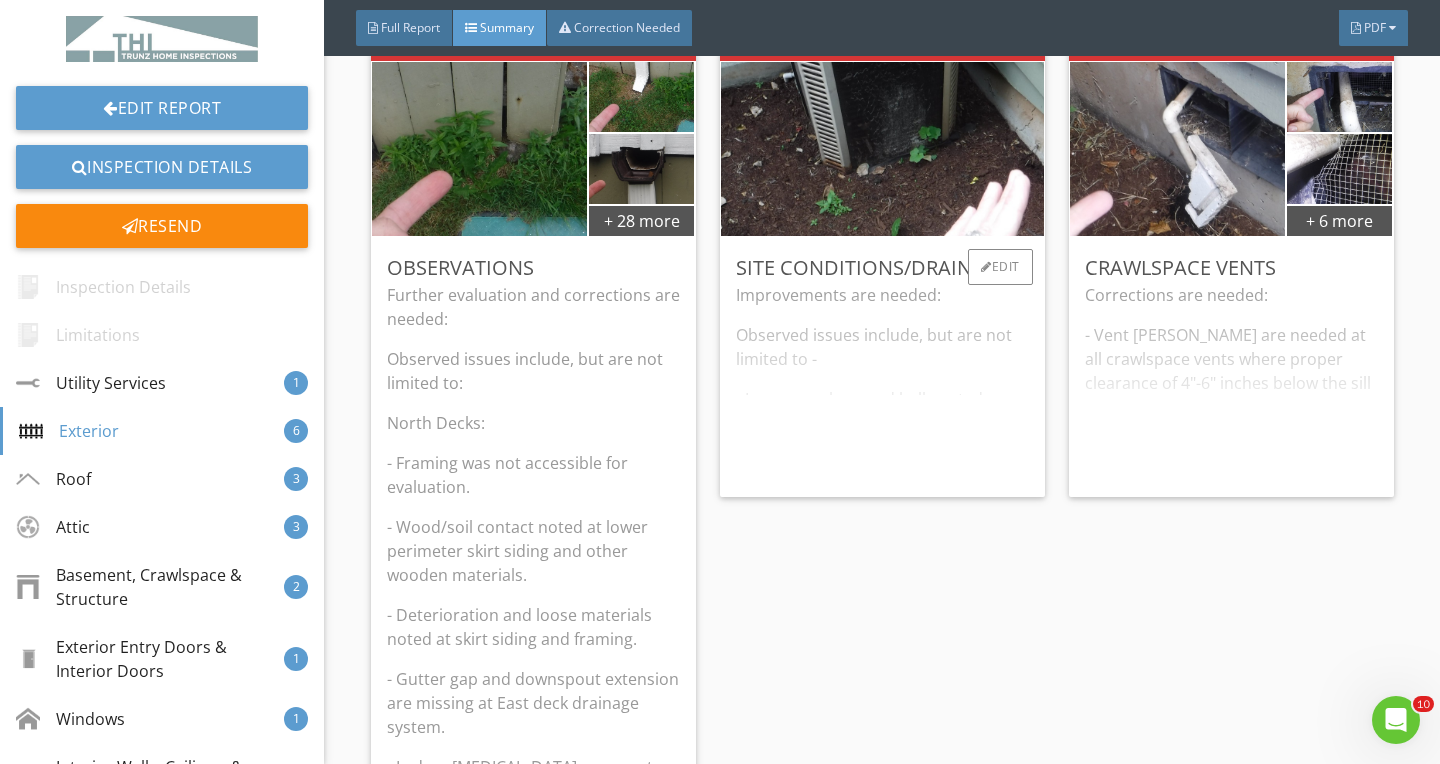 click on "Improvements are needed: Observed issues include, but are not limited to - - Improper slope and belly noted near West A/C condenser." at bounding box center (882, 382) 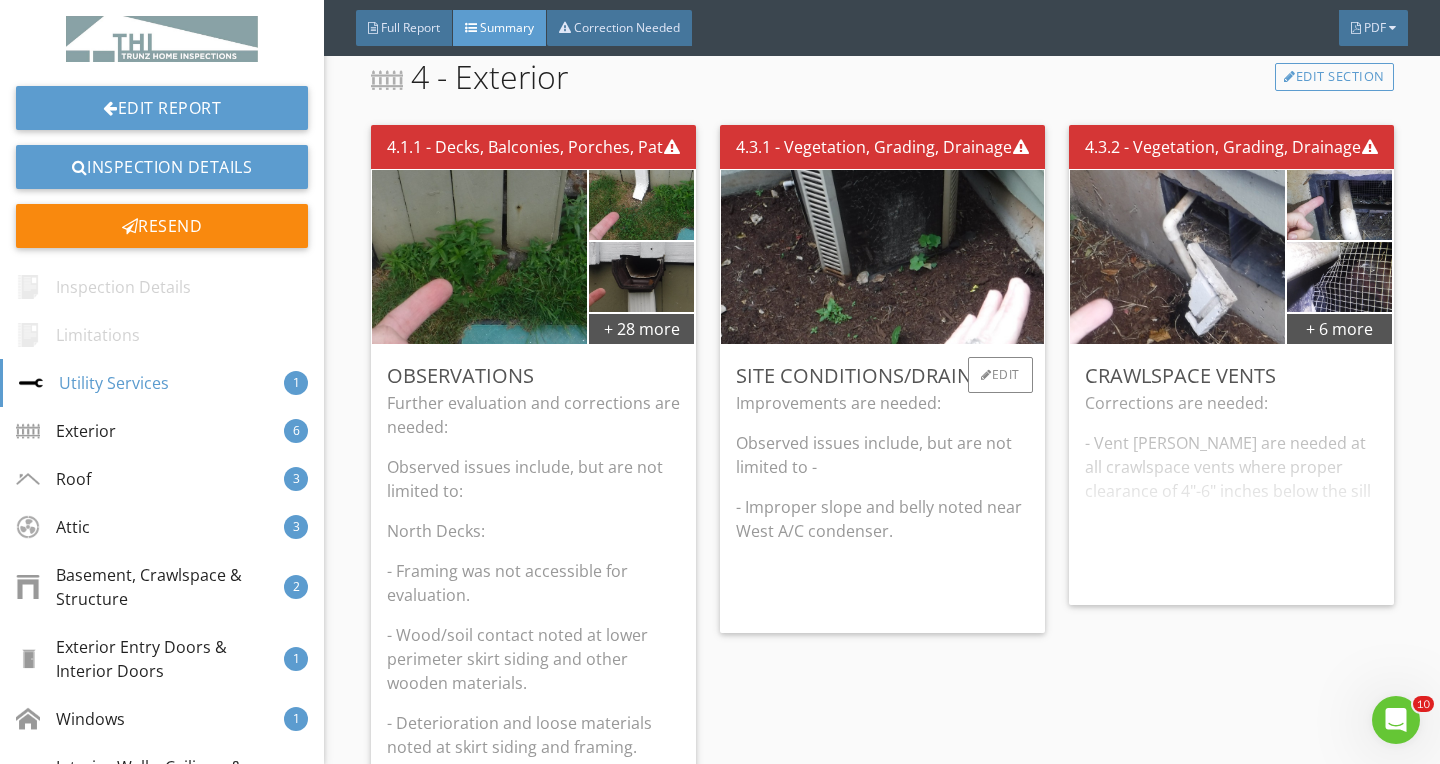 scroll, scrollTop: 1530, scrollLeft: 0, axis: vertical 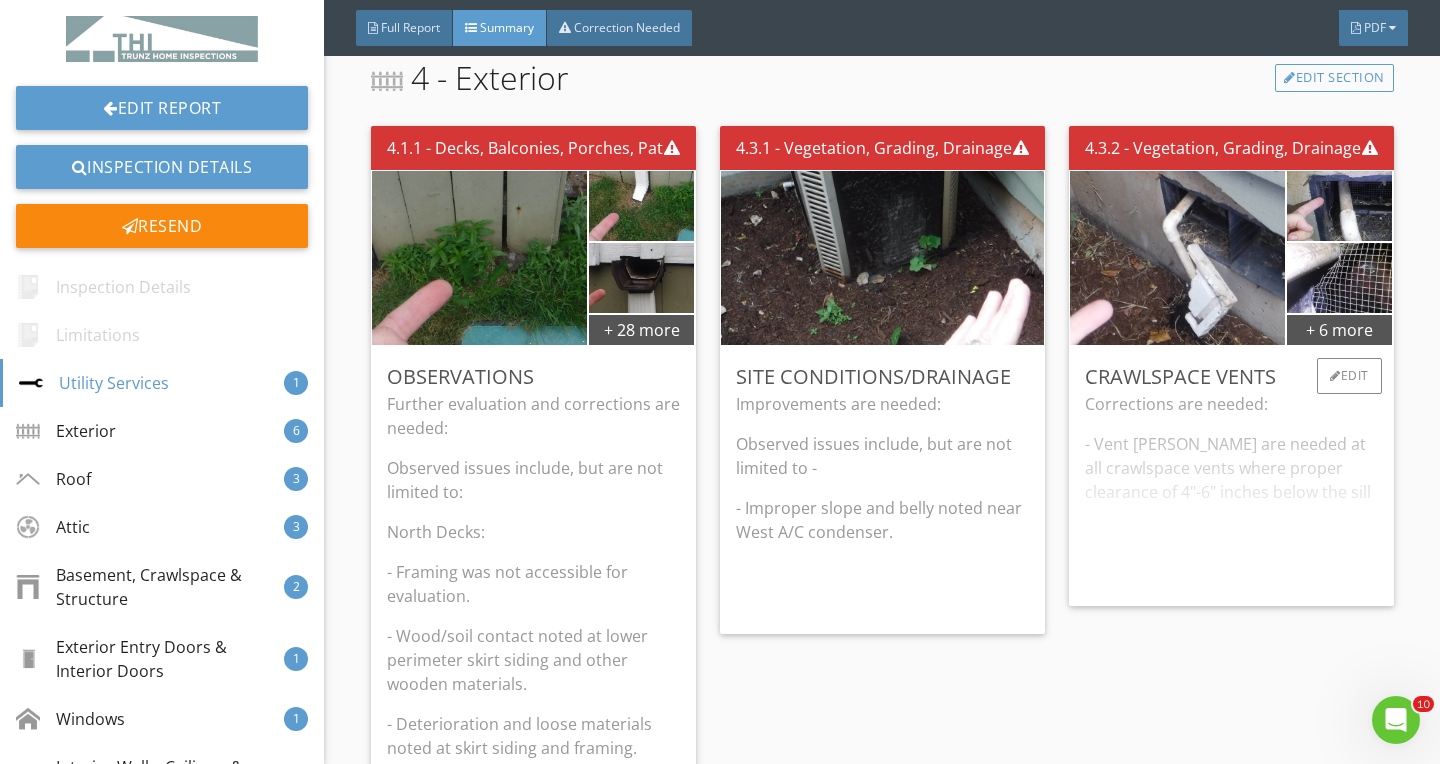 click on "Corrections are needed: - Vent [PERSON_NAME] are needed at all crawlspace vents where proper clearance of 4"-6" inches below the sill is not provided. - Ensure all crawlspace vent screens are maintained properly intact to prevent pest entry. - Opened/damaged vent screens noted." at bounding box center (1231, 491) 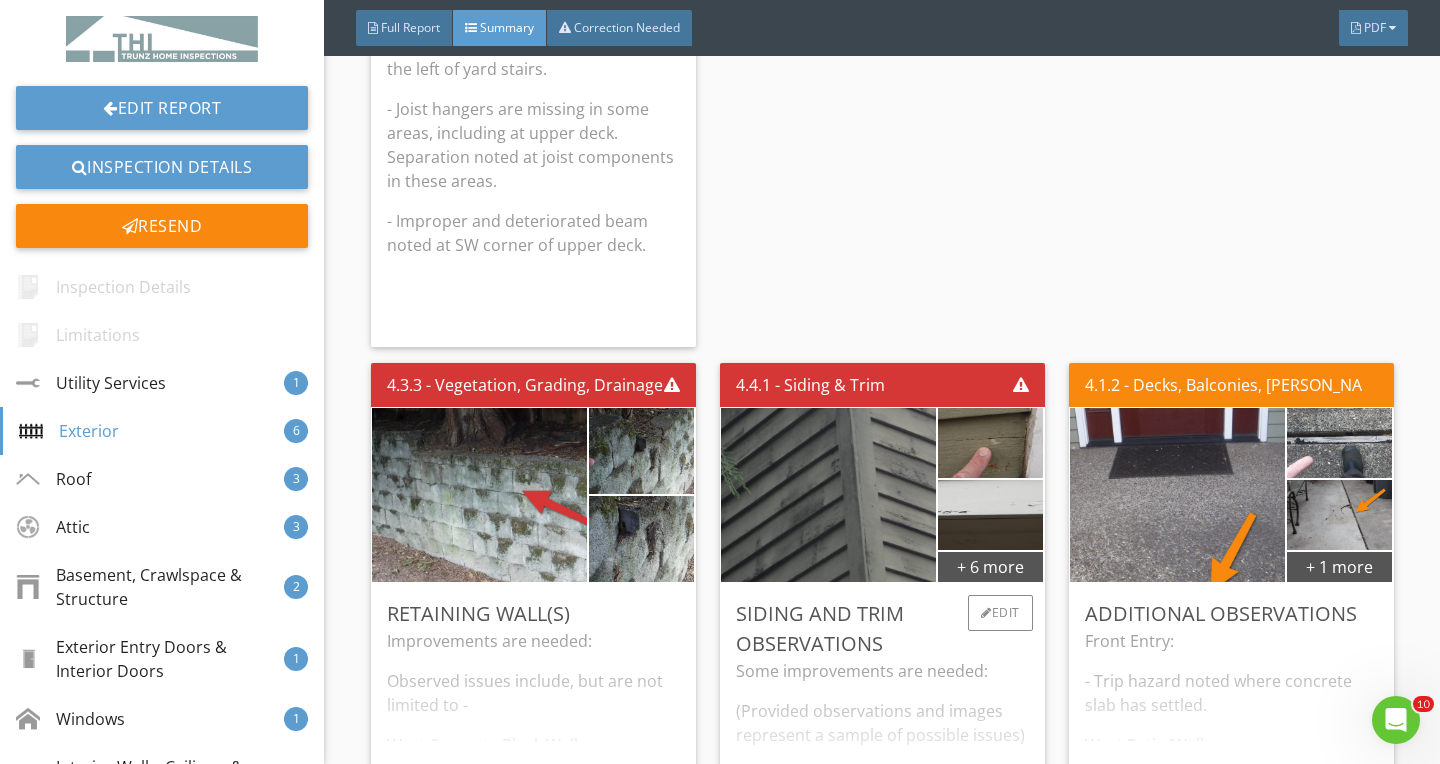 scroll, scrollTop: 2952, scrollLeft: 0, axis: vertical 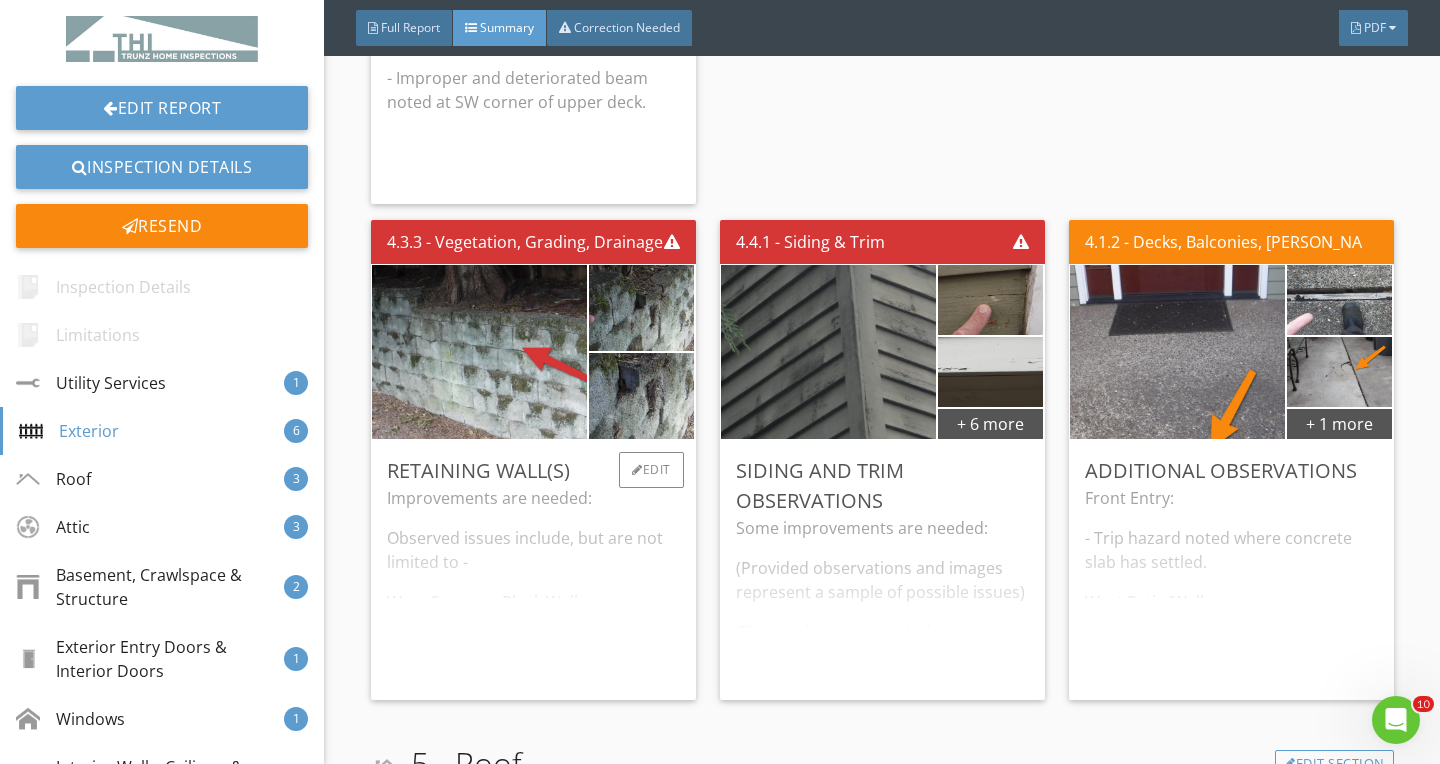 click on "Improvements are needed: Observed issues include, but are not limited to - West Concrete Block Wall: - Displaced blocks noted. Tree roots appear to be pushing against wall components." at bounding box center (533, 585) 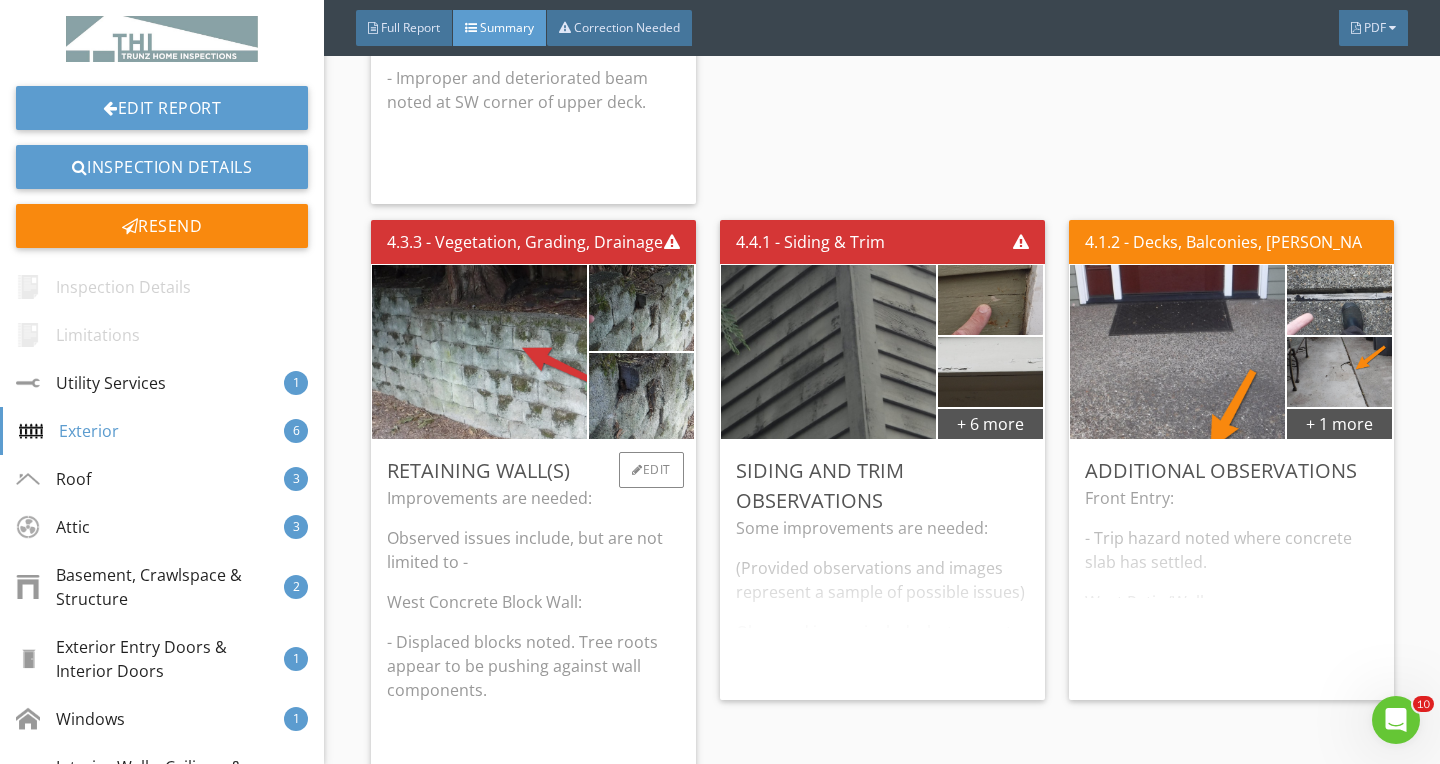 scroll, scrollTop: 3001, scrollLeft: 0, axis: vertical 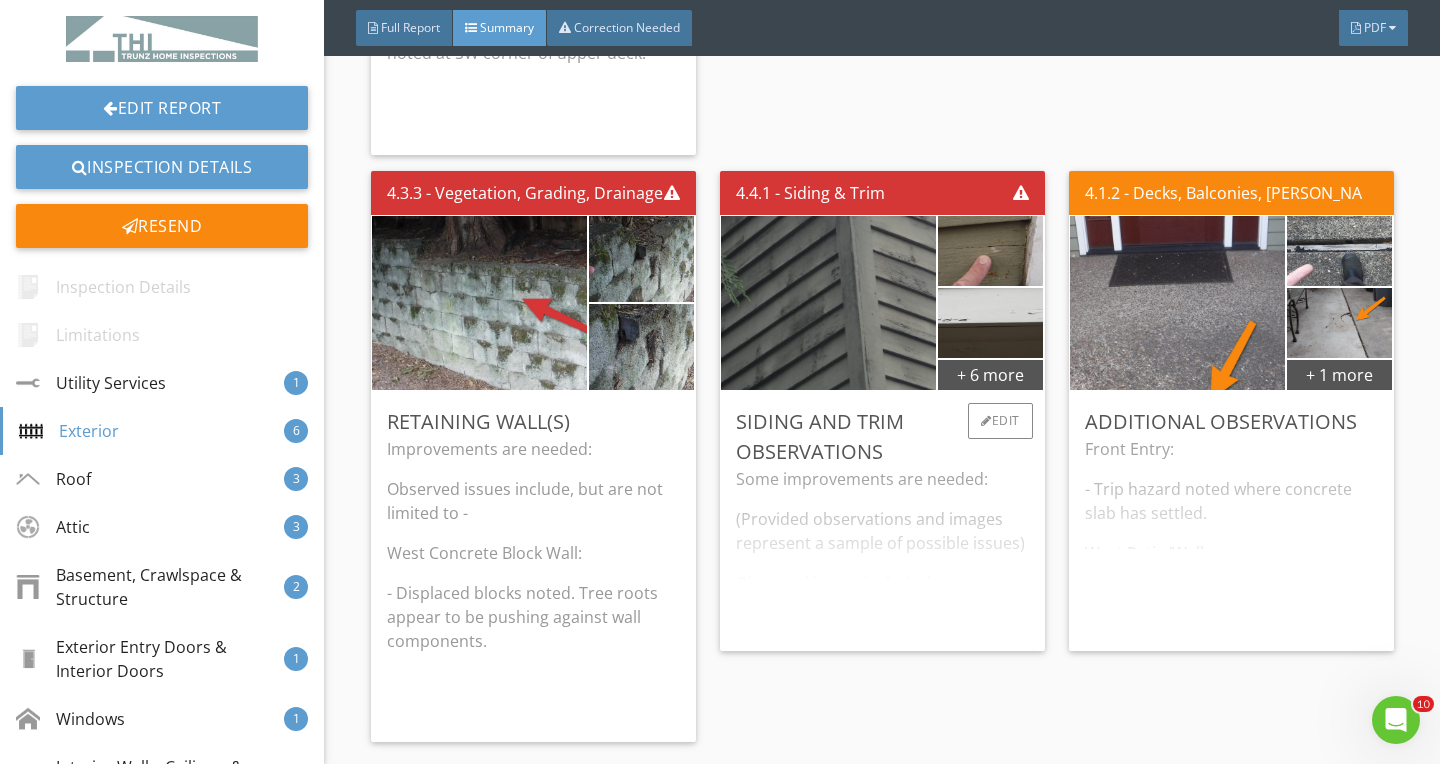 click on "Some improvements are needed: (Provided observations and images represent a sample of possible issues) Observed issues include, but are not limited to - - Cracked siding/trim noted in some areas. - Damaged caulking and paint noted in some areas." at bounding box center [882, 551] 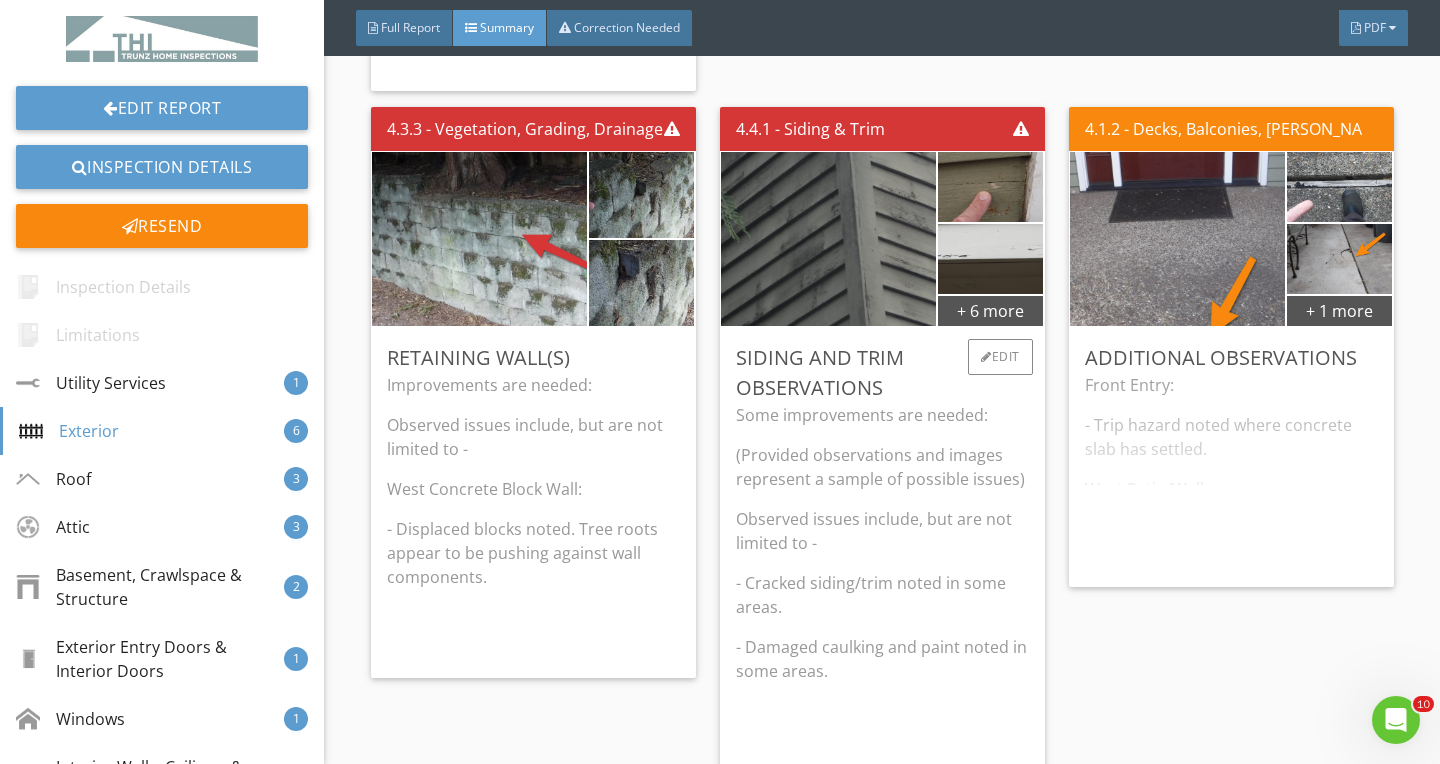 scroll, scrollTop: 3089, scrollLeft: 0, axis: vertical 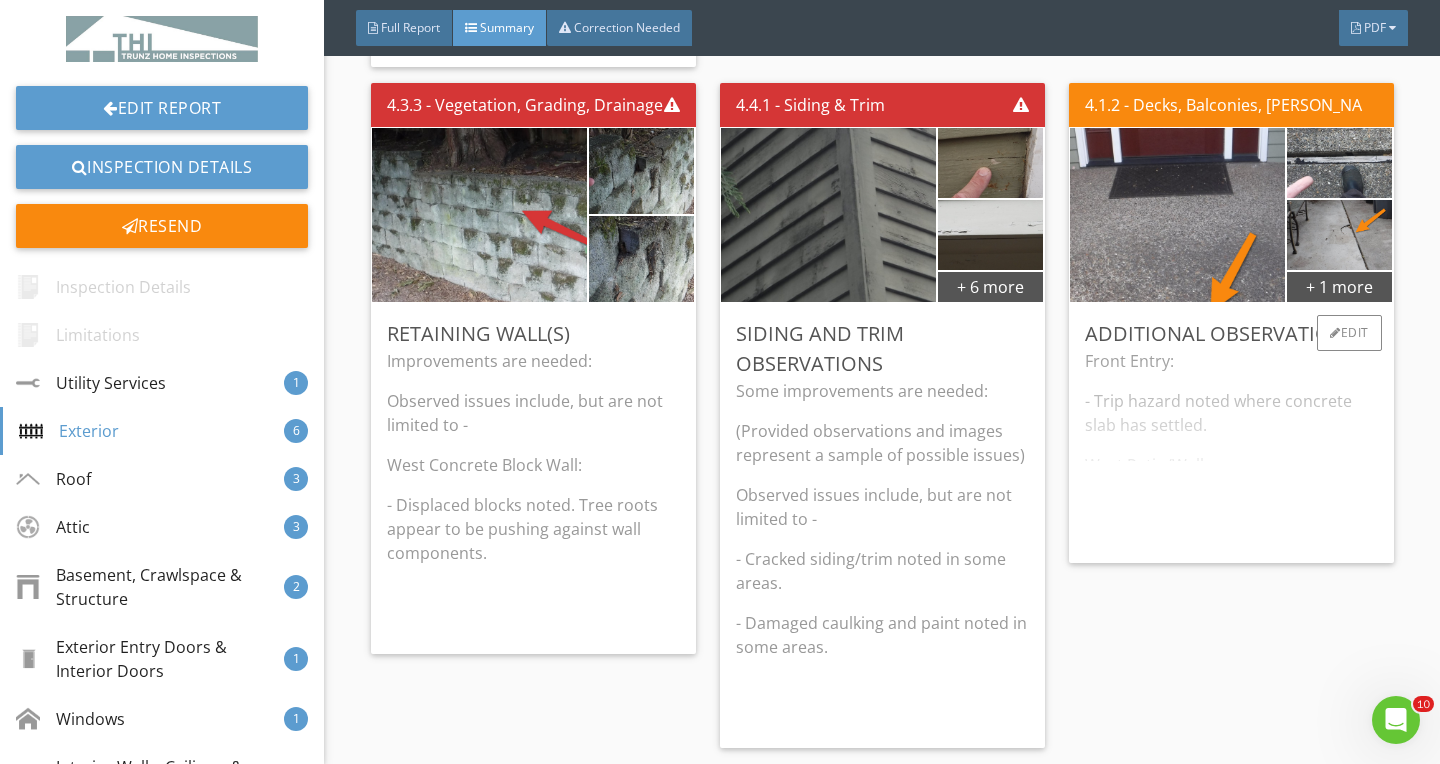 click on "Front Entry: - Trip hazard noted where concrete slab has settled. [GEOGRAPHIC_DATA]/Walkway: - Trip hazard noted at small sunken area." at bounding box center [1231, 448] 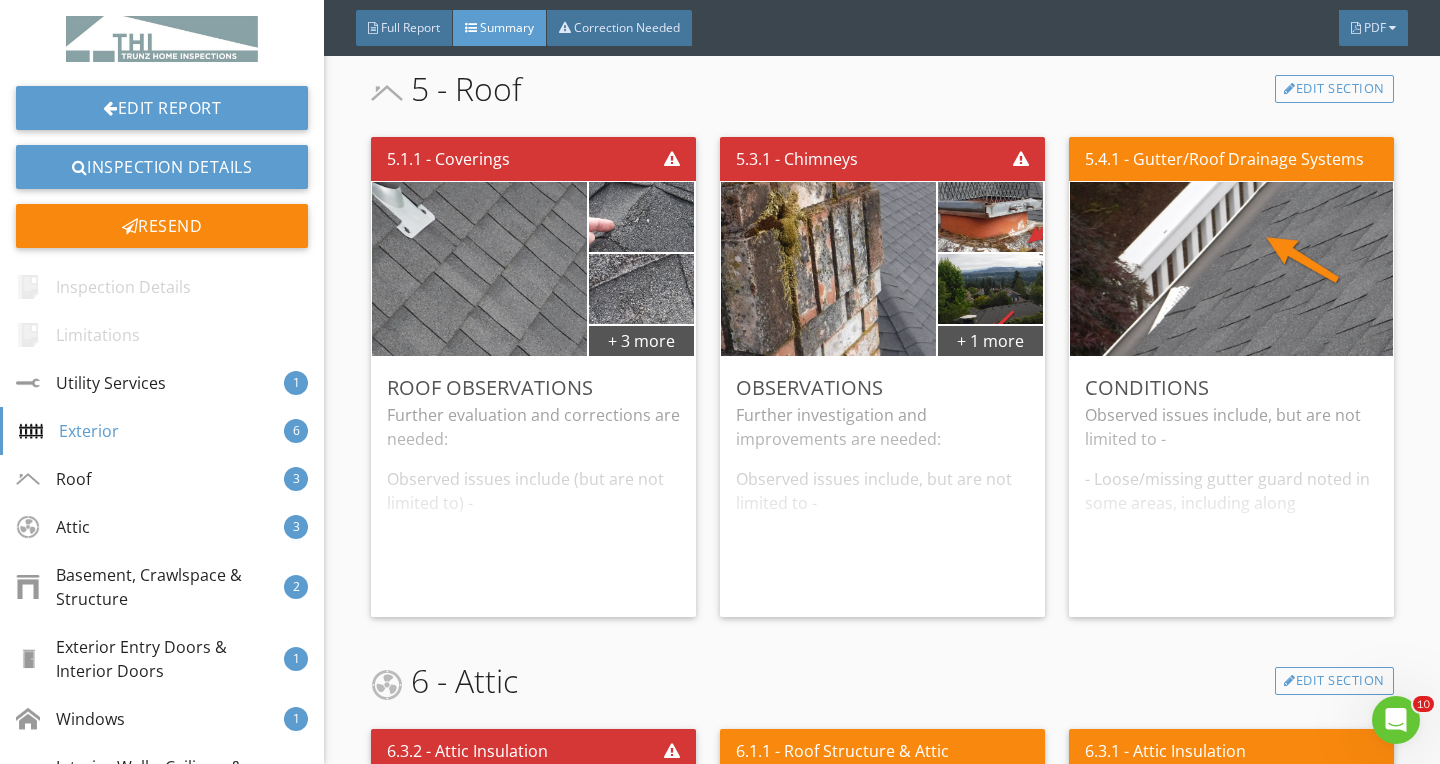 scroll, scrollTop: 3819, scrollLeft: 0, axis: vertical 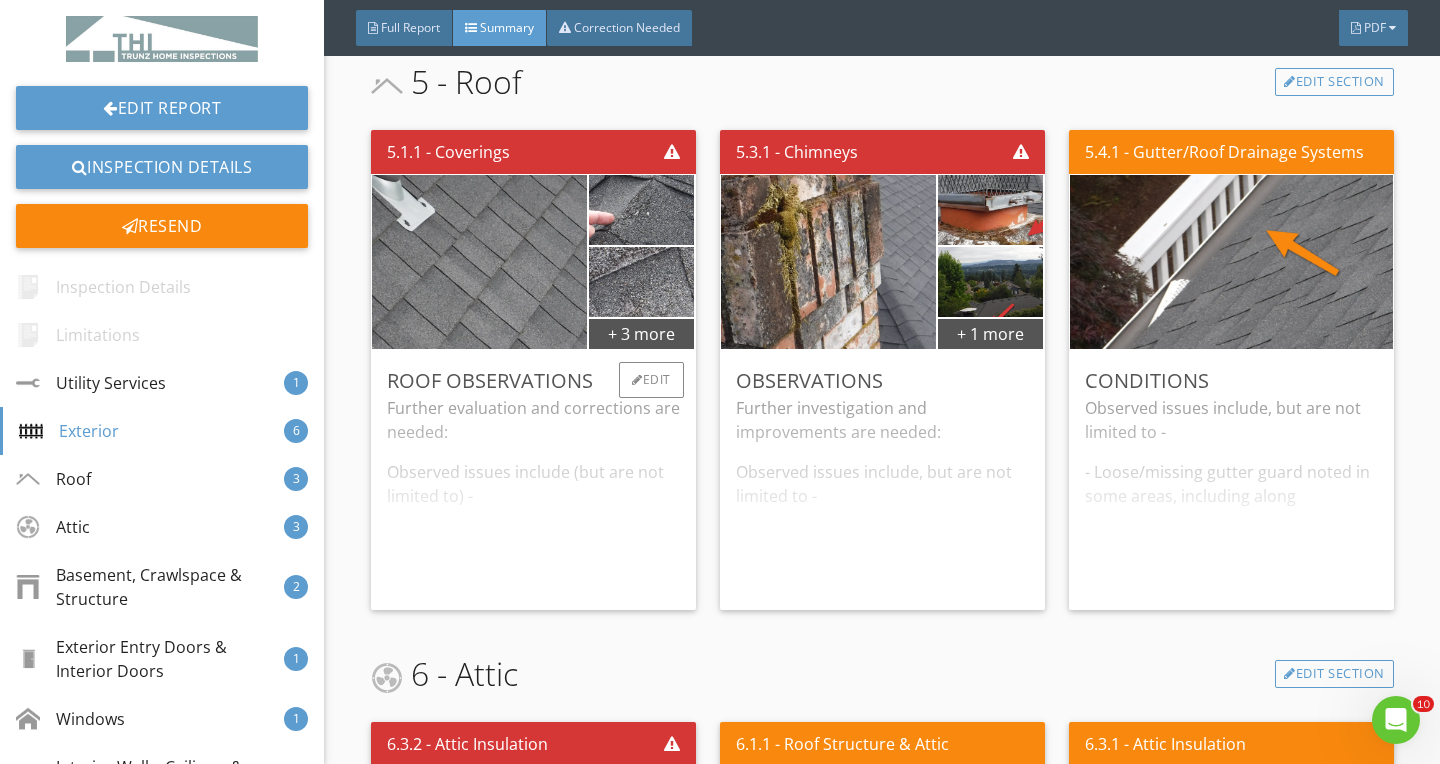 click on "Further evaluation and corrections are needed: Observed issues include (but are not limited to) - - Damaged rubber boot(s) noted at plumbing vent flashings, including along the East side. - Damaged, worn, and cracked [MEDICAL_DATA] noted, including at [GEOGRAPHIC_DATA]. - Unsealed fasteners noted in some areas. - Corrosion noted at some vents/flashings. - Lifting shingle noted near SE corner." at bounding box center [533, 495] 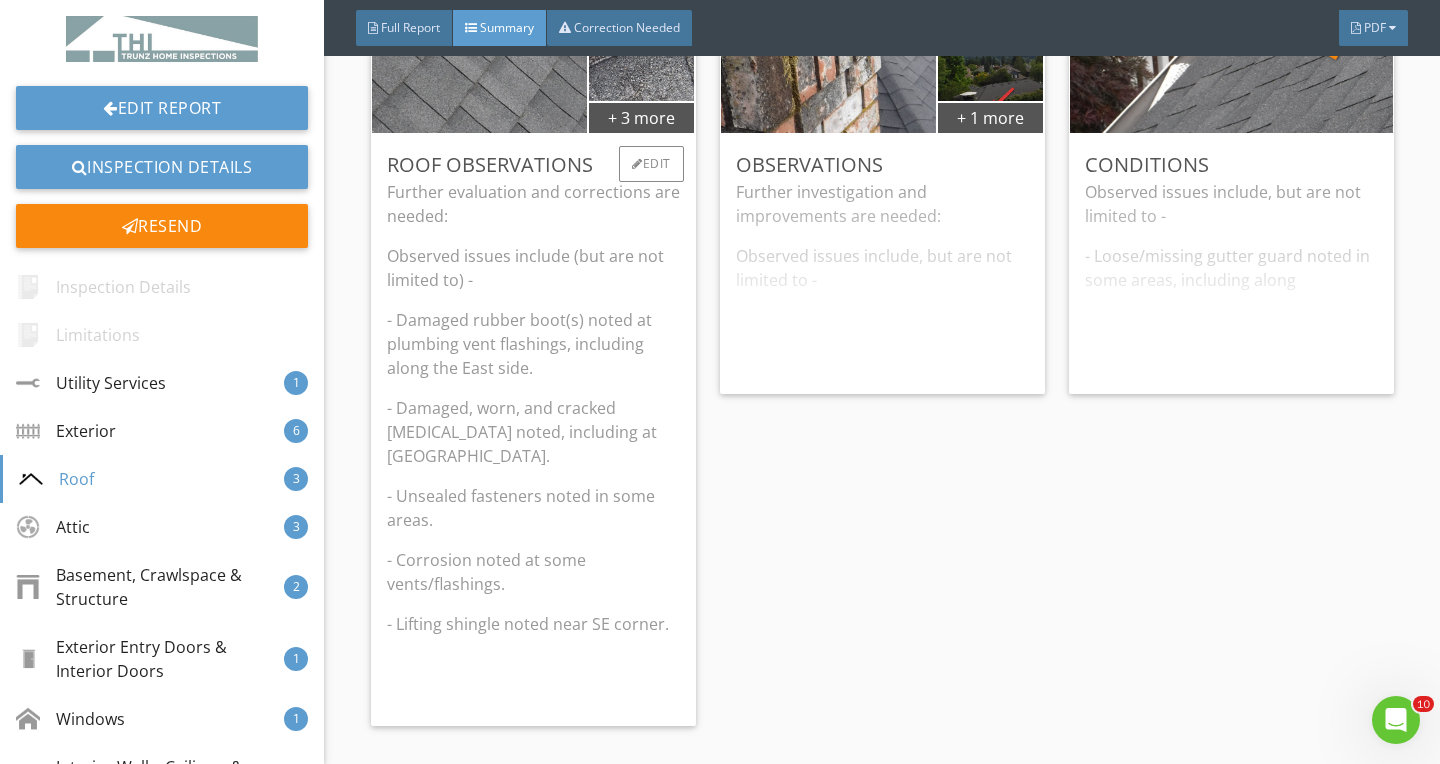 scroll, scrollTop: 4040, scrollLeft: 0, axis: vertical 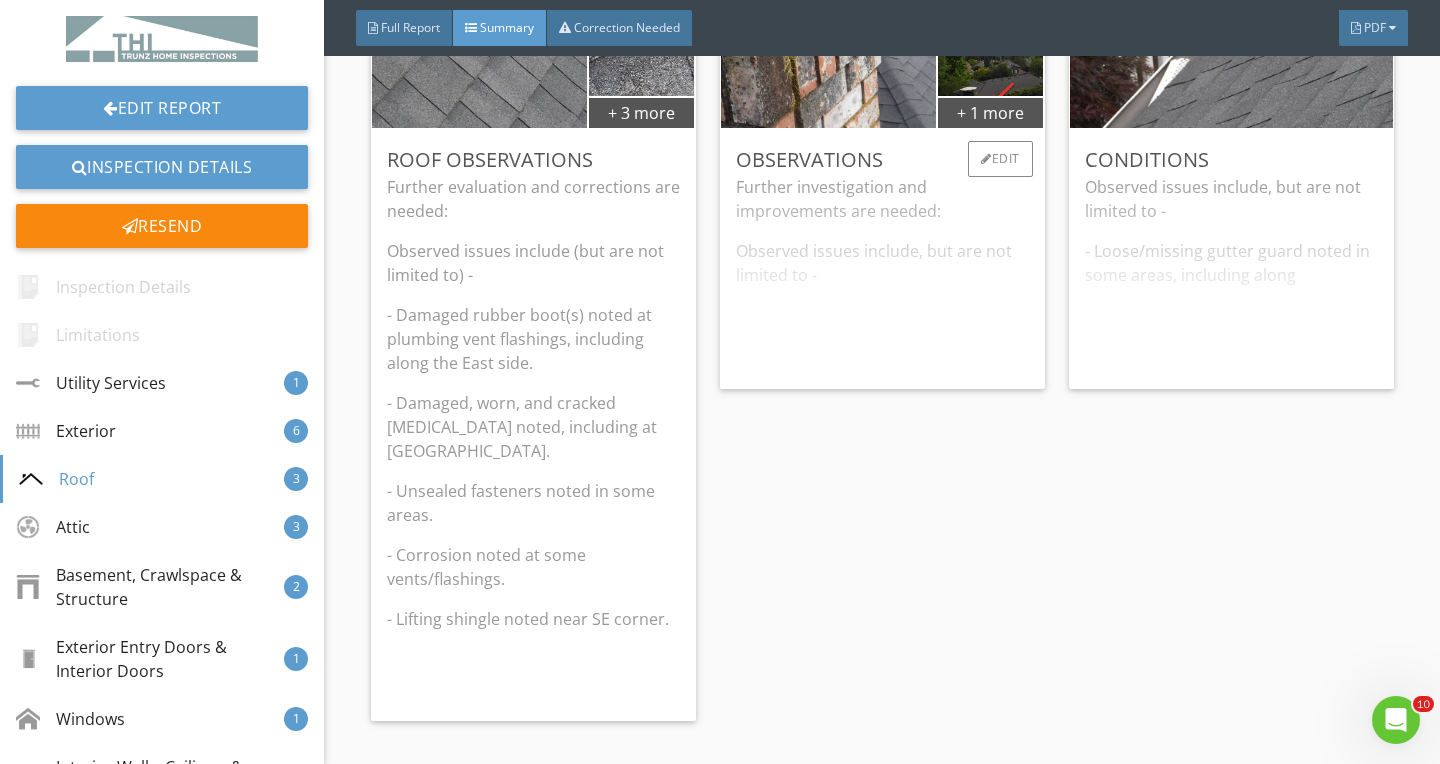 click on "Further investigation and improvements are needed: Observed issues include, but are not limited to - East Chimney: - Cracks suspected at crown where [PERSON_NAME] is present. West Chimney: - Damaged paint noted at chase. - Corrosion noted at chimney cap." at bounding box center (882, 274) 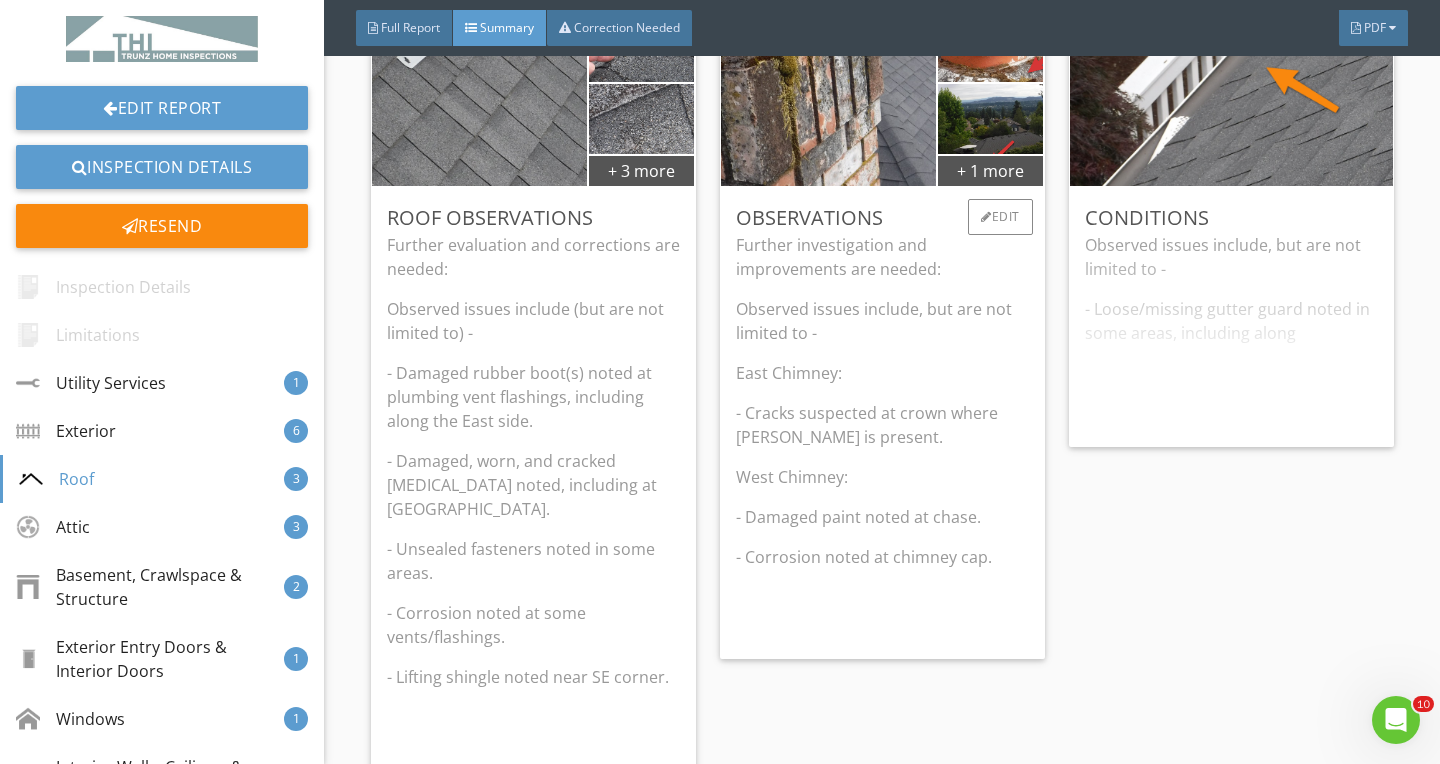 scroll, scrollTop: 3972, scrollLeft: 0, axis: vertical 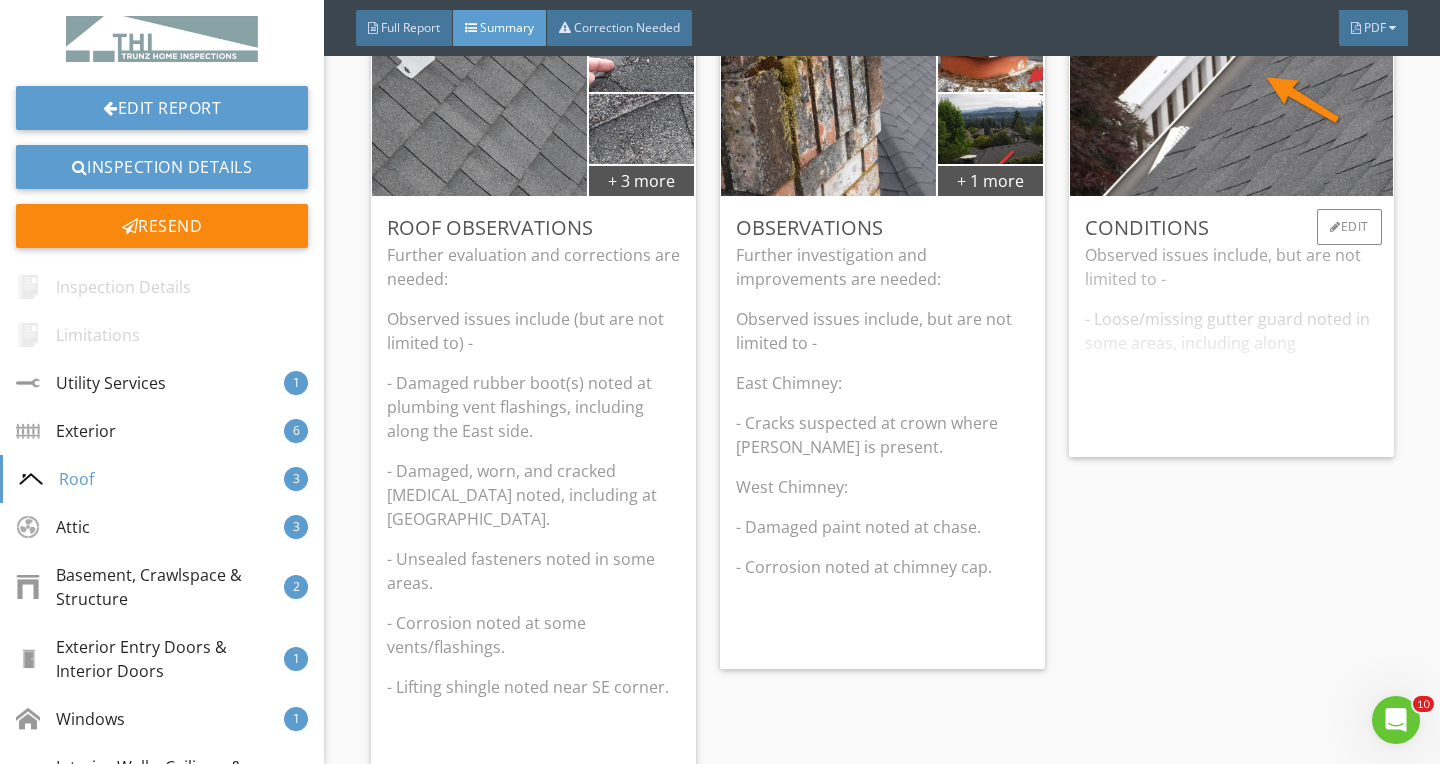 click on "Observed issues include, but are not limited to - - Loose/missing gutter guard noted in some areas, including along West side." at bounding box center (1231, 342) 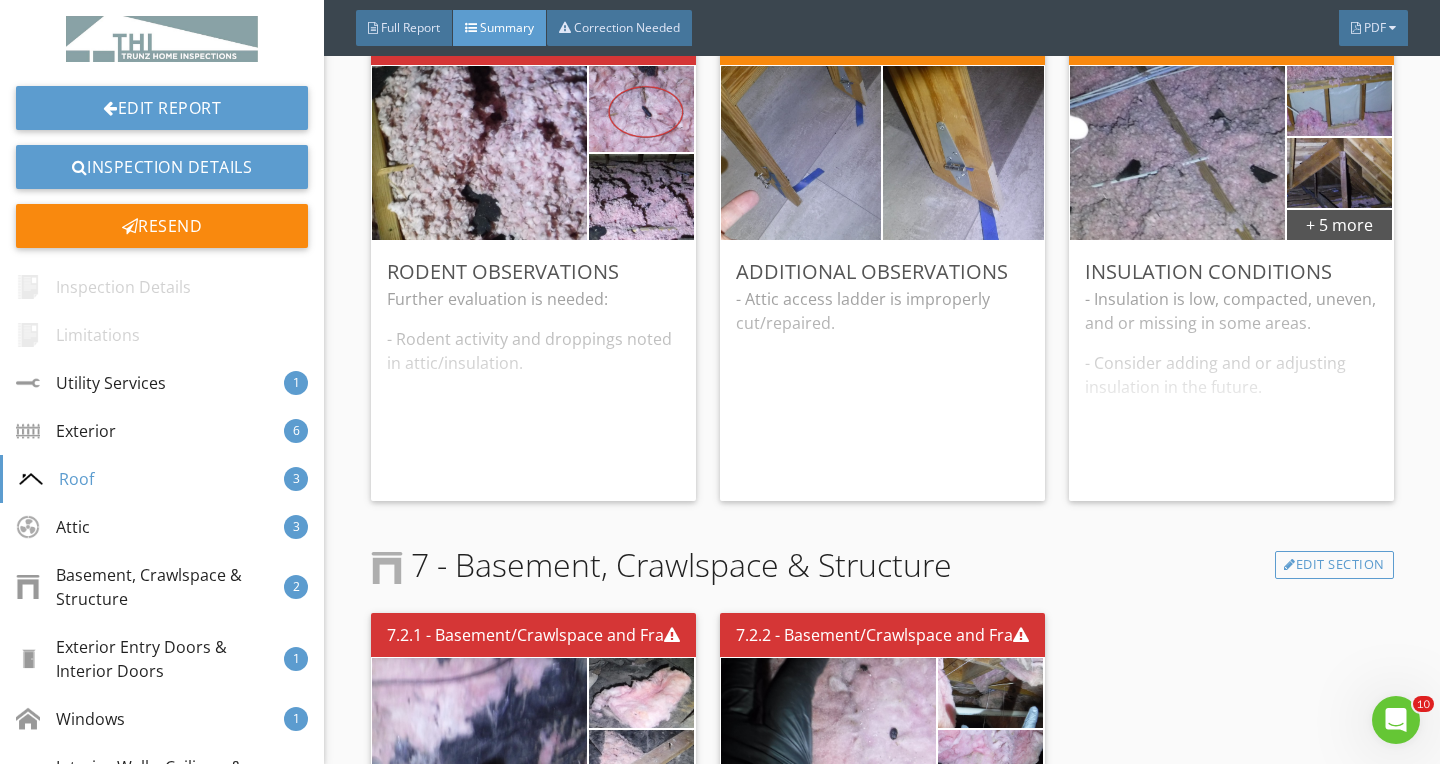 scroll, scrollTop: 4874, scrollLeft: 0, axis: vertical 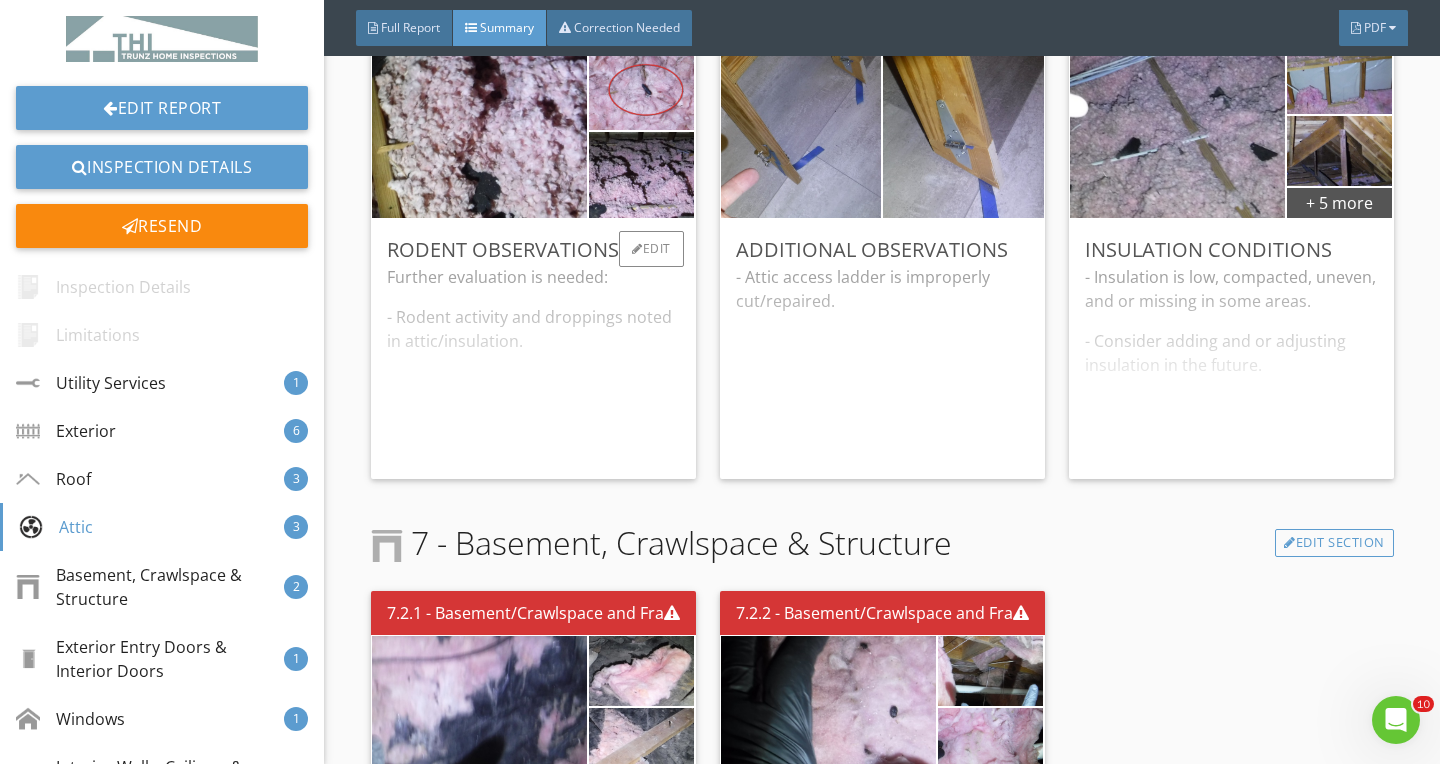 click on "Further evaluation is needed: - Rodent activity and droppings noted in attic/insulation." at bounding box center (533, 364) 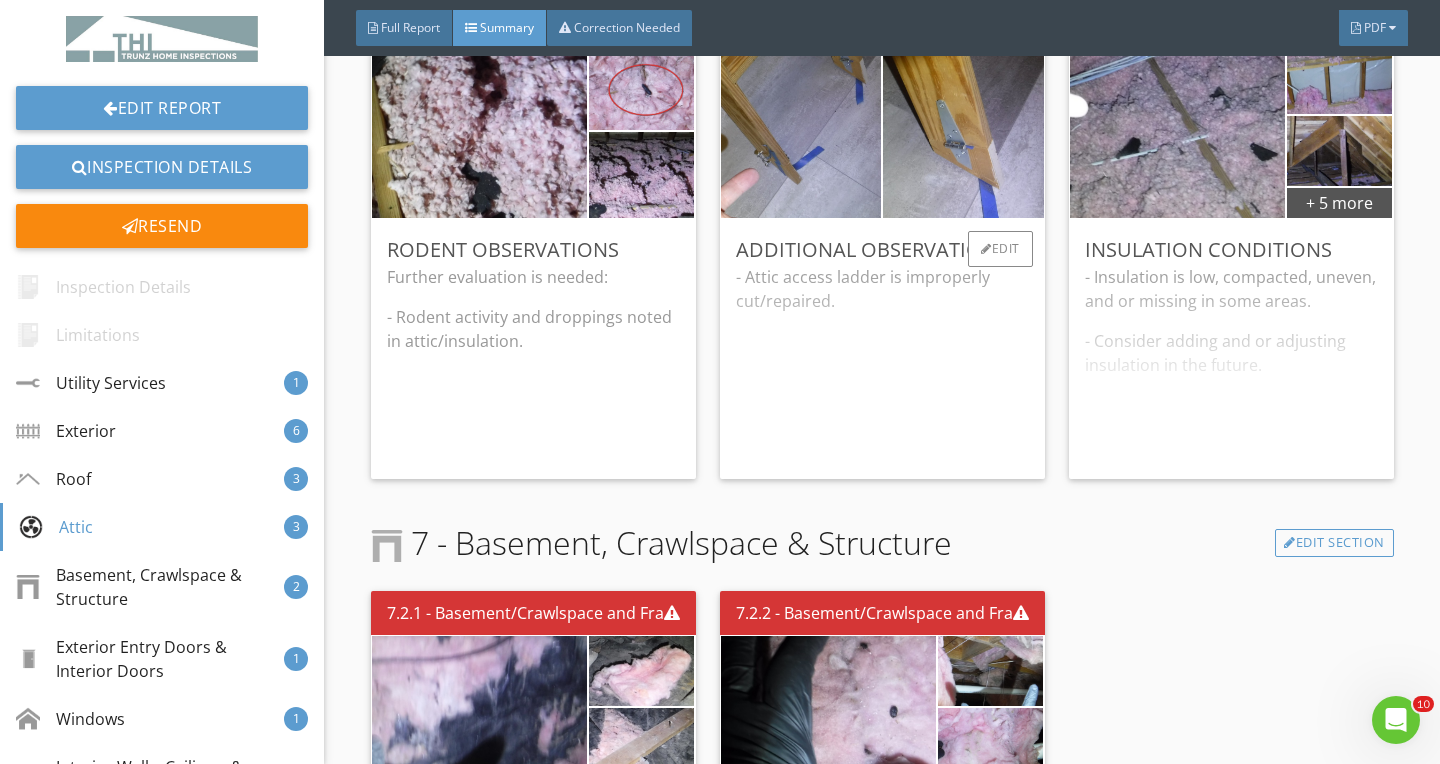 click on "- Attic access ladder is improperly cut/repaired." at bounding box center (882, 364) 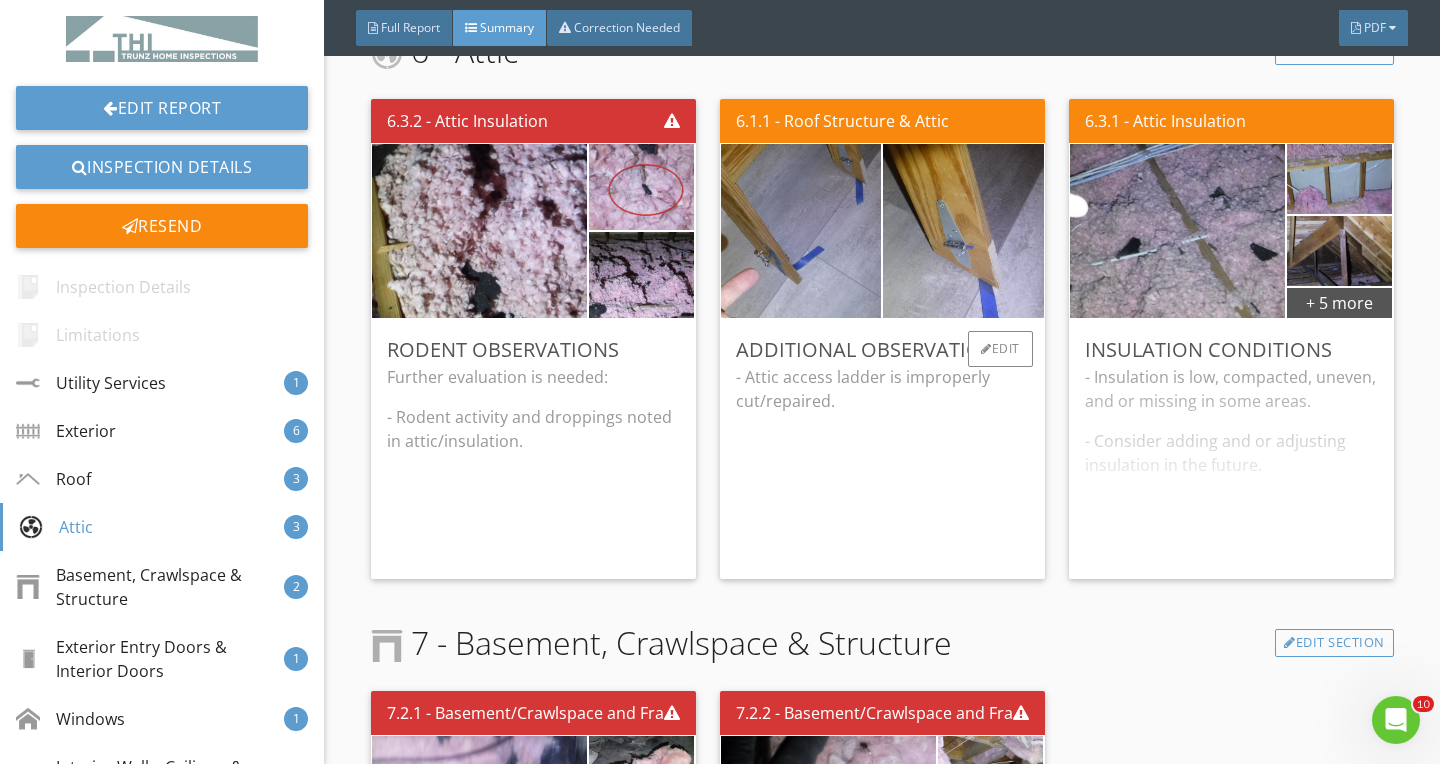 scroll, scrollTop: 4734, scrollLeft: 0, axis: vertical 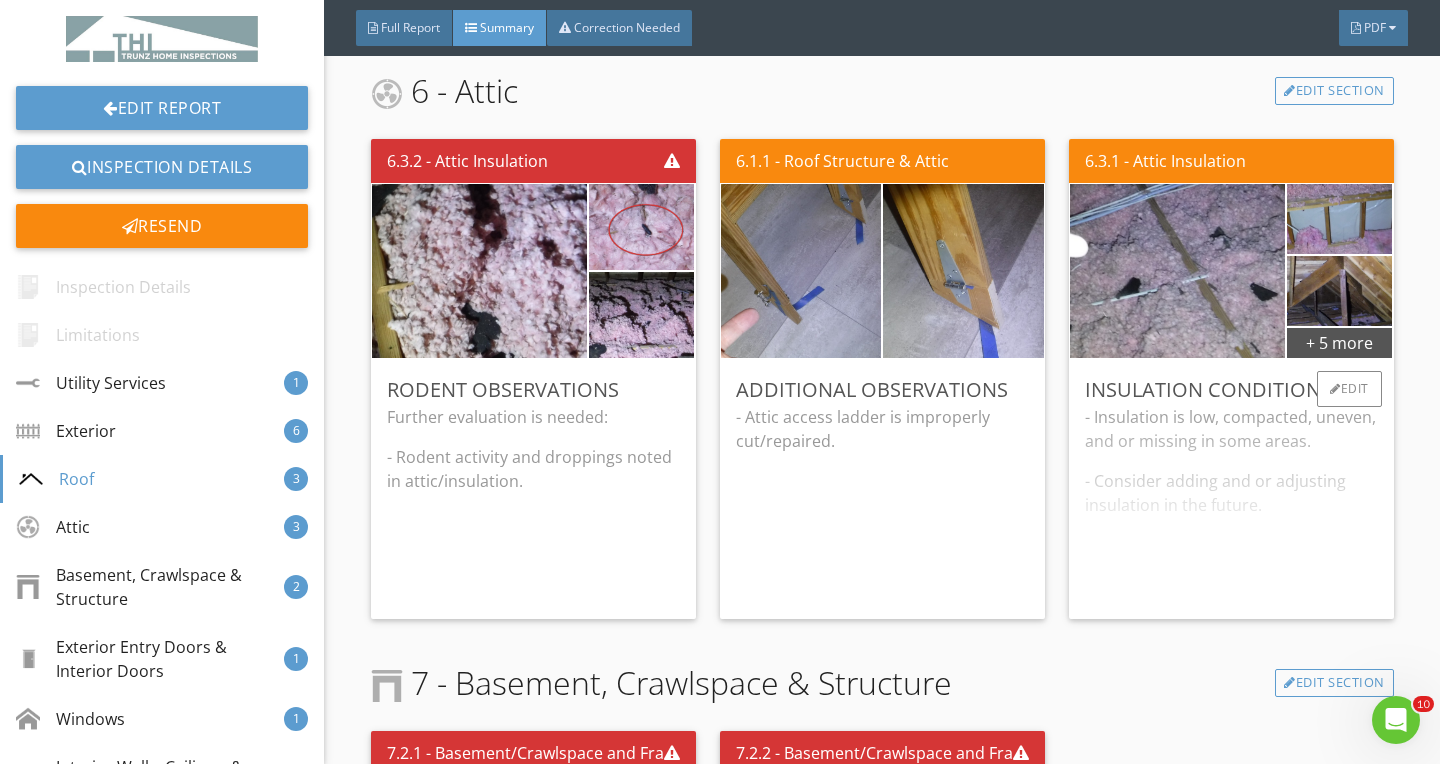 click on "- Insulation is low, compacted, uneven, and or missing in some areas. - Consider adding and or adjusting insulation in the future." at bounding box center (1231, 504) 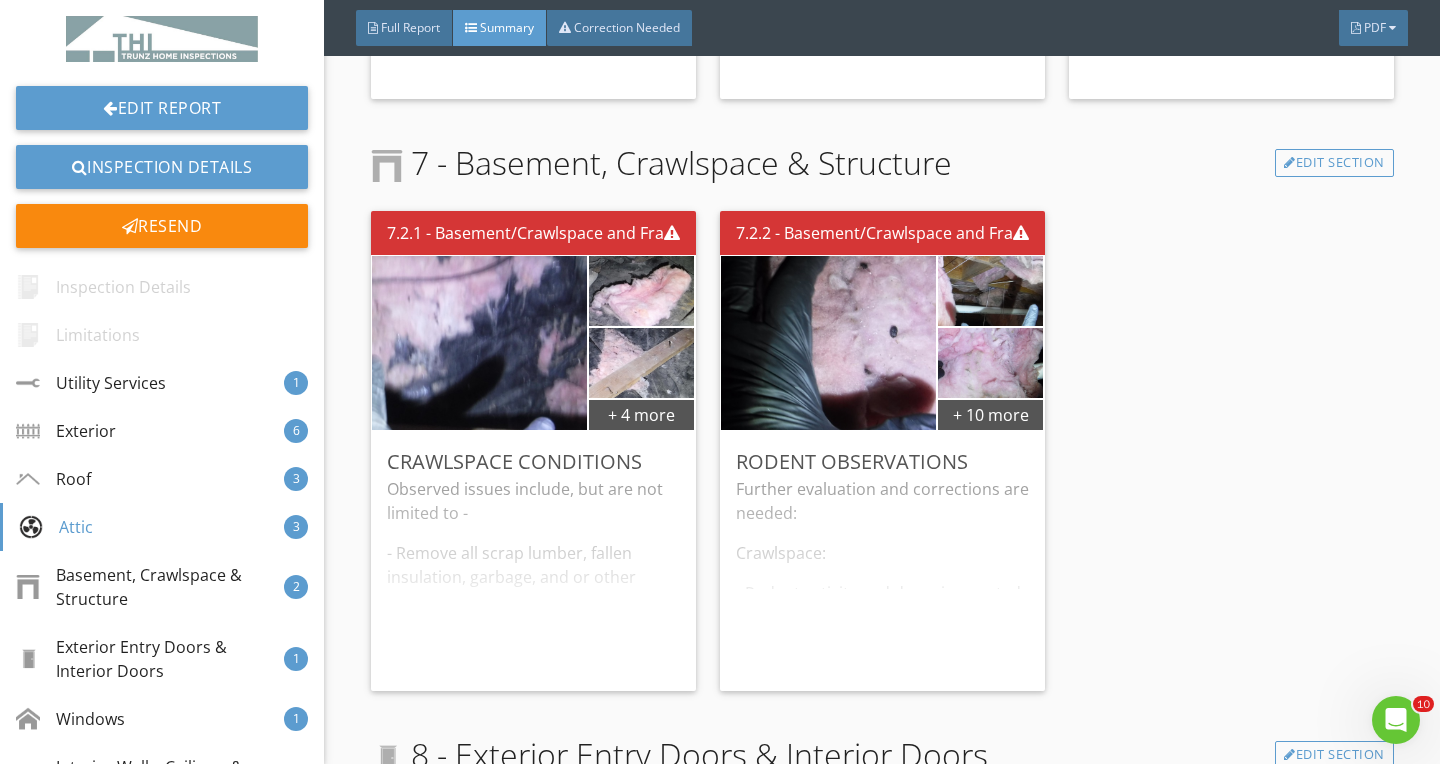 scroll, scrollTop: 5388, scrollLeft: 0, axis: vertical 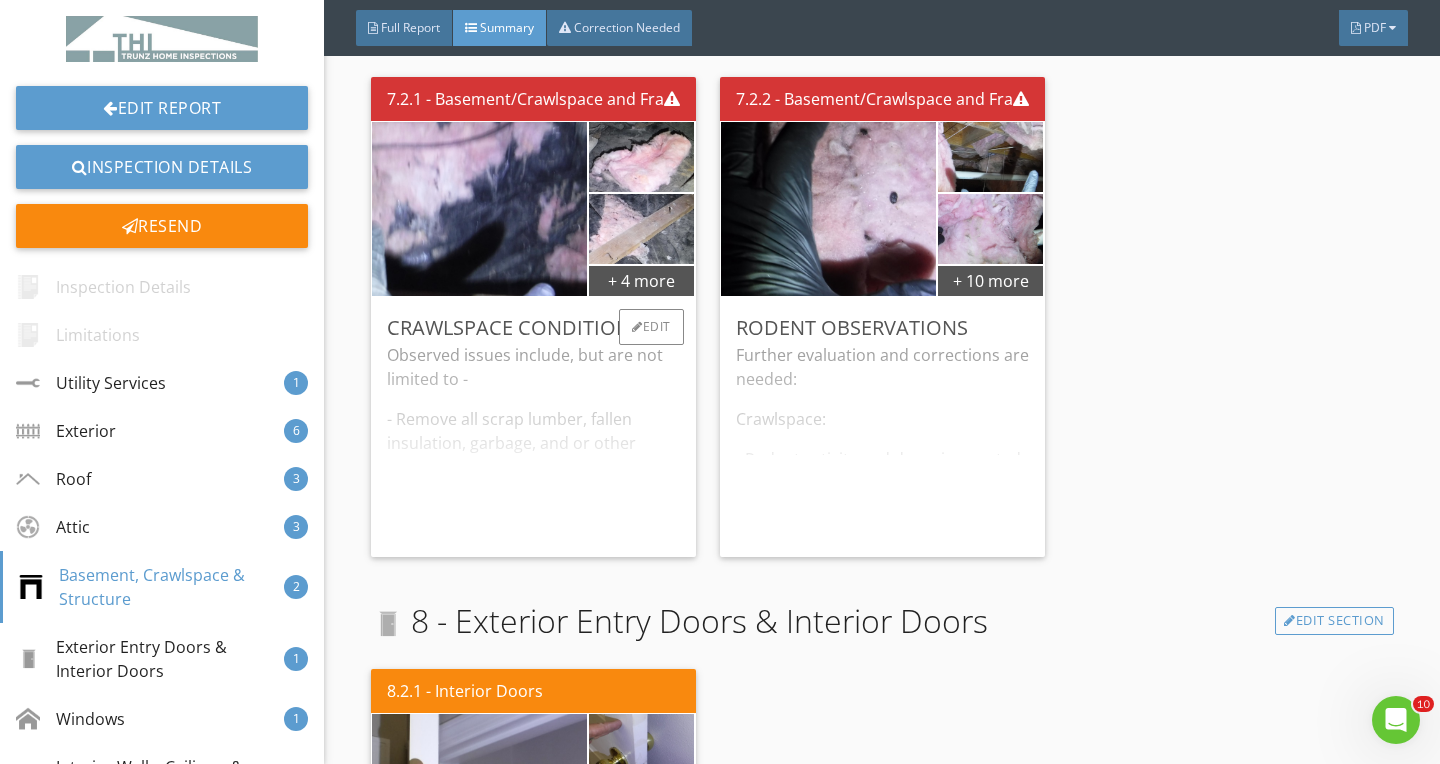 click on "Observed issues include, but are not limited to - - Remove all scrap lumber, fallen insulation, garbage, and or other debris from crawlspace ground to prevent conducive conditions. - Missing vapor barrier noted in some areas." at bounding box center (533, 442) 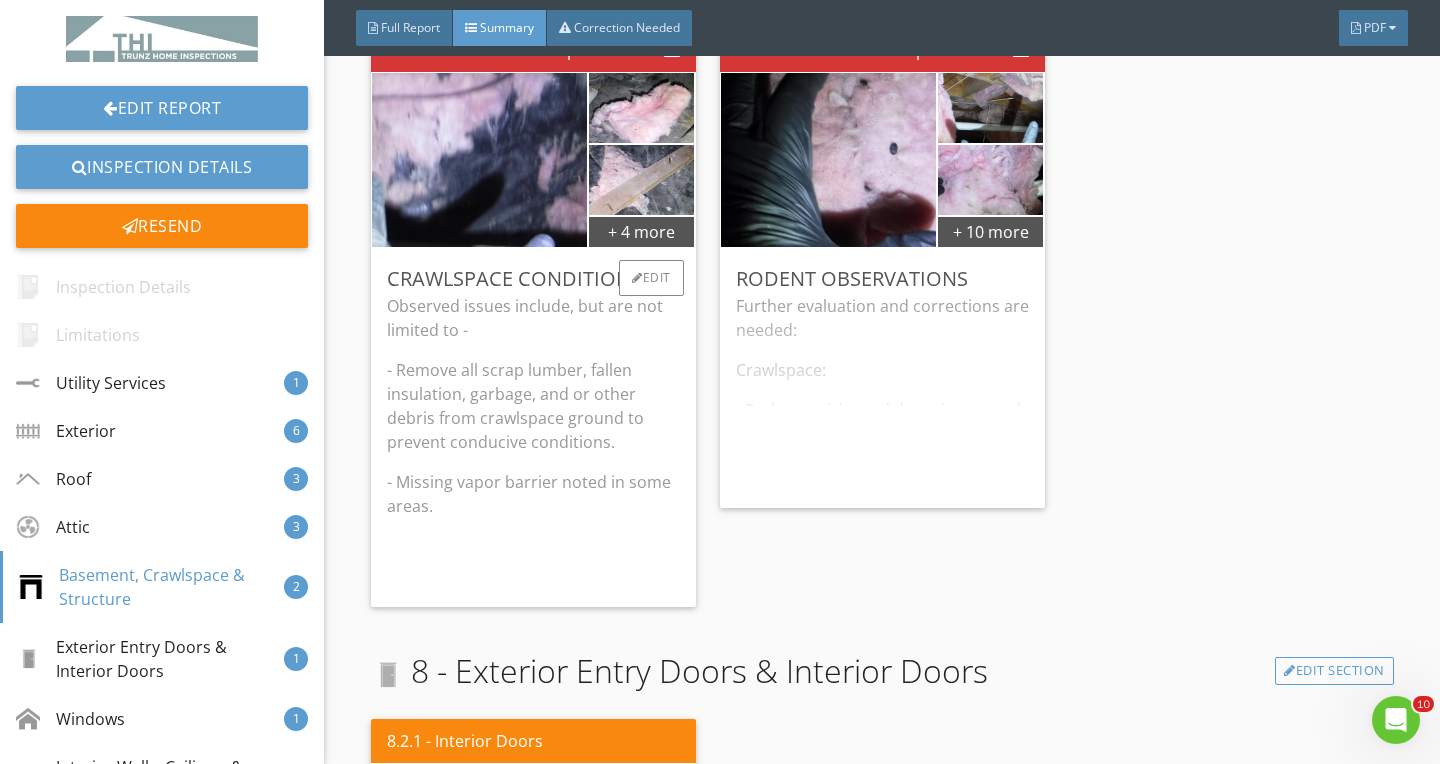 scroll, scrollTop: 5442, scrollLeft: 0, axis: vertical 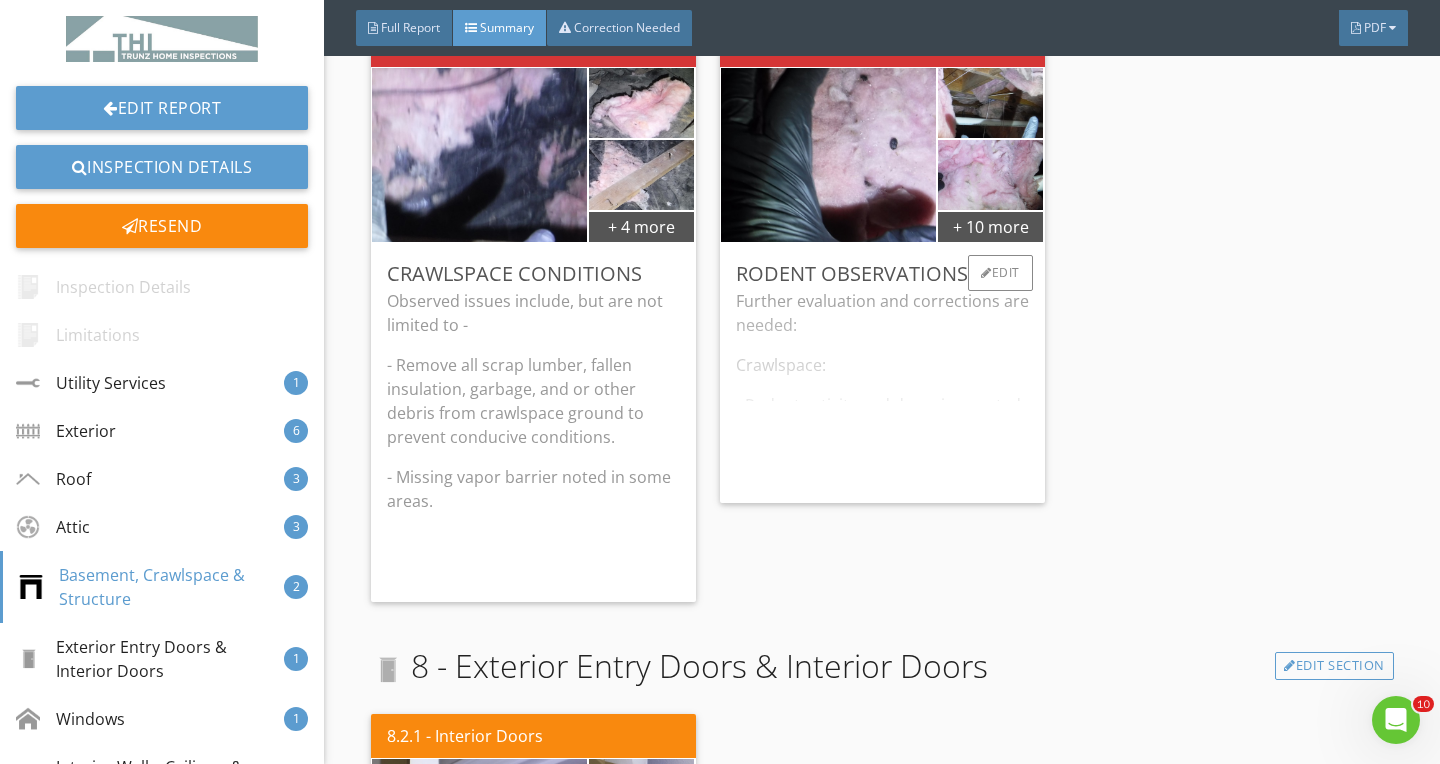 click on "Further evaluation and corrections are needed: Crawlspace: - Rodent activity and droppings noted. - Ceiling and ductwork insulation appears to have been nested in. - Loose, hanging, fallen, and damaged insulation materials noted throughout. - Ensure all entry points are properly sealed and contaminated materials removed/replaced." at bounding box center (882, 388) 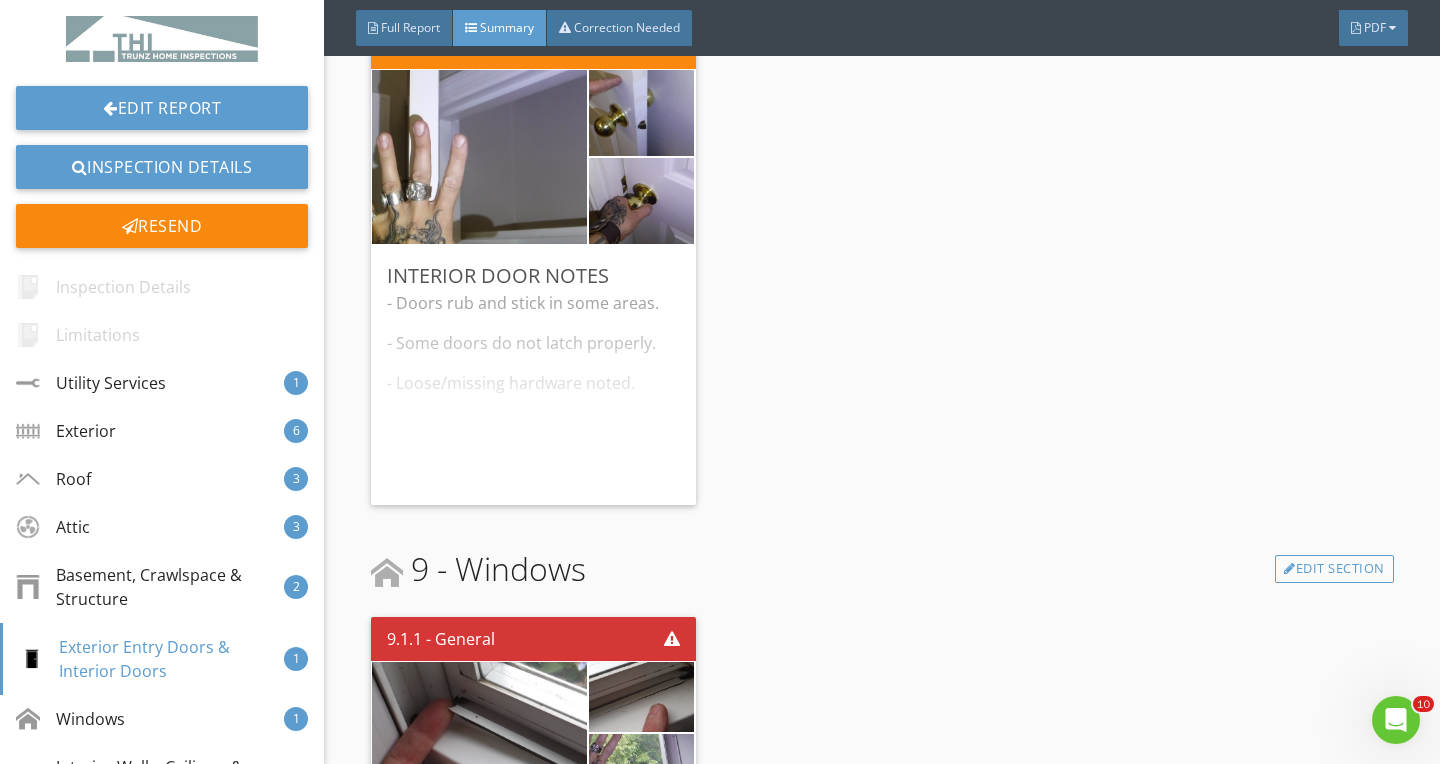 scroll, scrollTop: 6290, scrollLeft: 0, axis: vertical 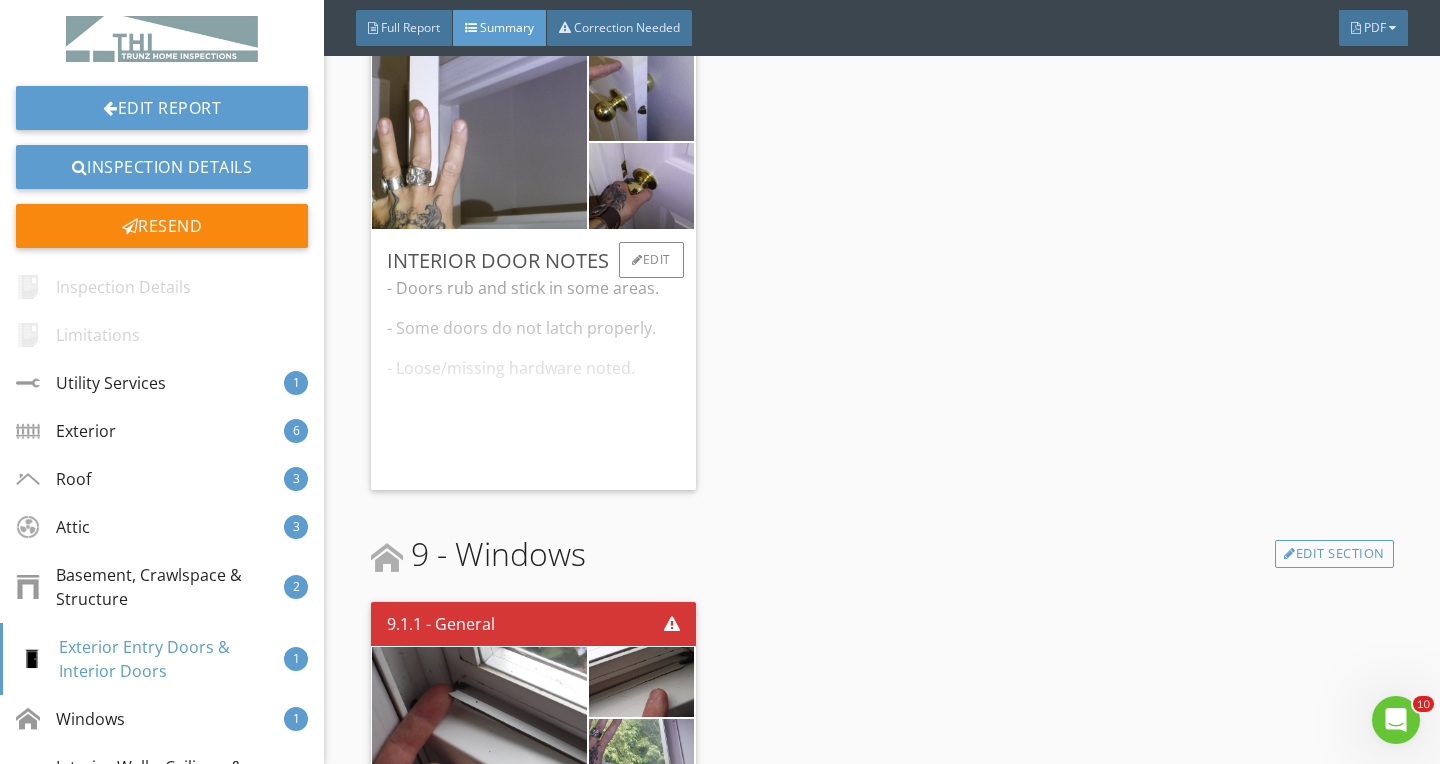 click on "- Doors rub and stick in some areas. - Some doors do not latch properly. - Loose/missing hardware noted. - Some missing door stops noted." at bounding box center (533, 375) 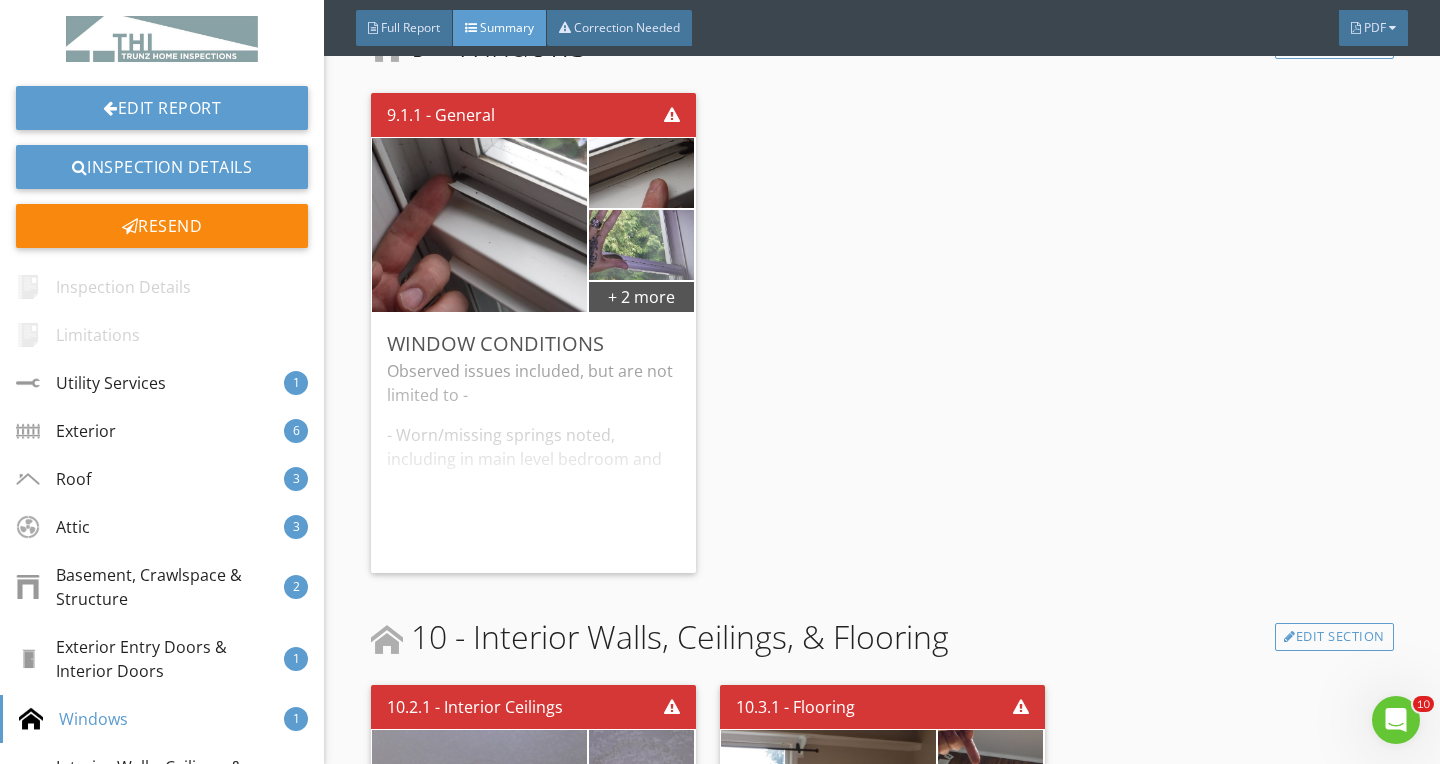 scroll, scrollTop: 6866, scrollLeft: 0, axis: vertical 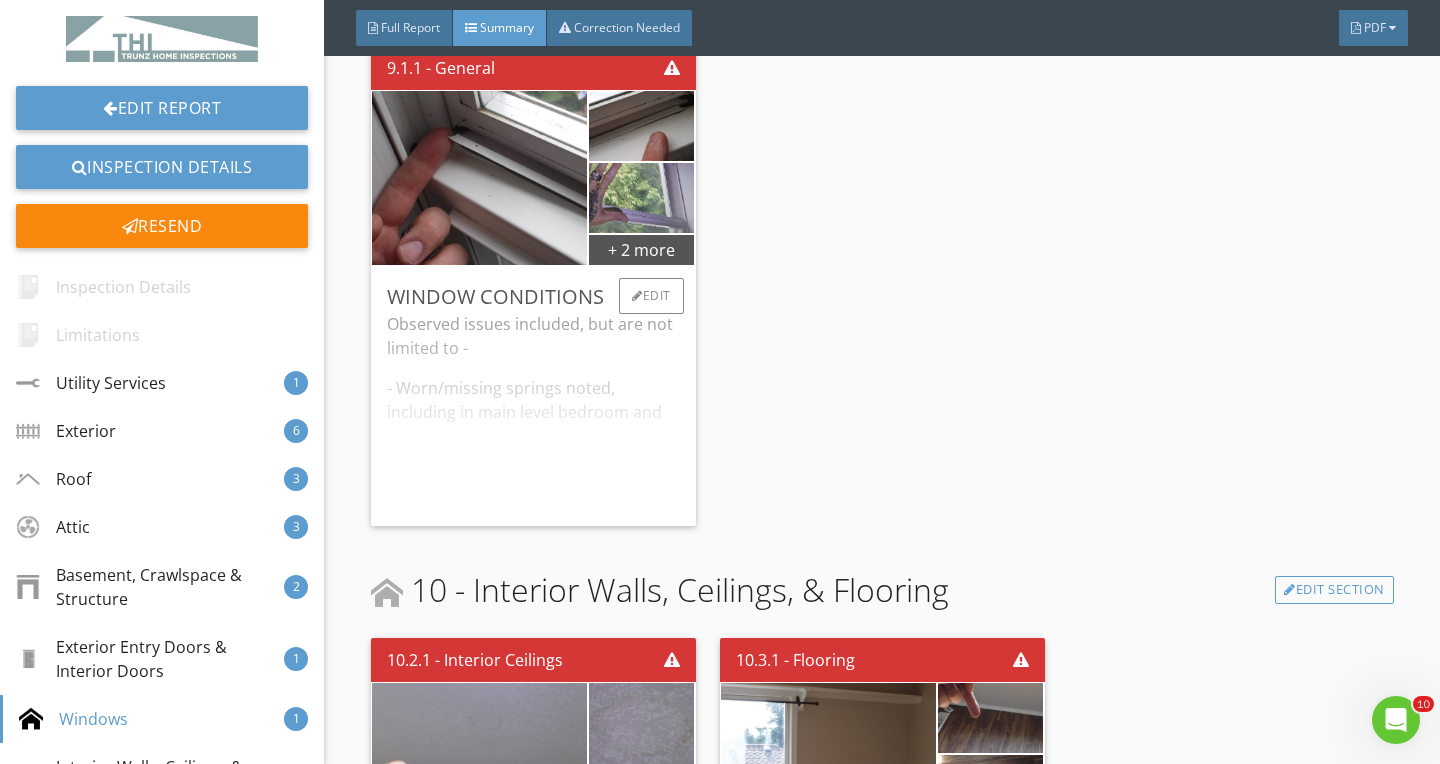 click on "Observed issues included, but are not limited to - - Worn/missing springs noted, including in main level bedroom and family room. - Cracked window sashes noted, including in living room, family room, and primary bedroom." at bounding box center [533, 411] 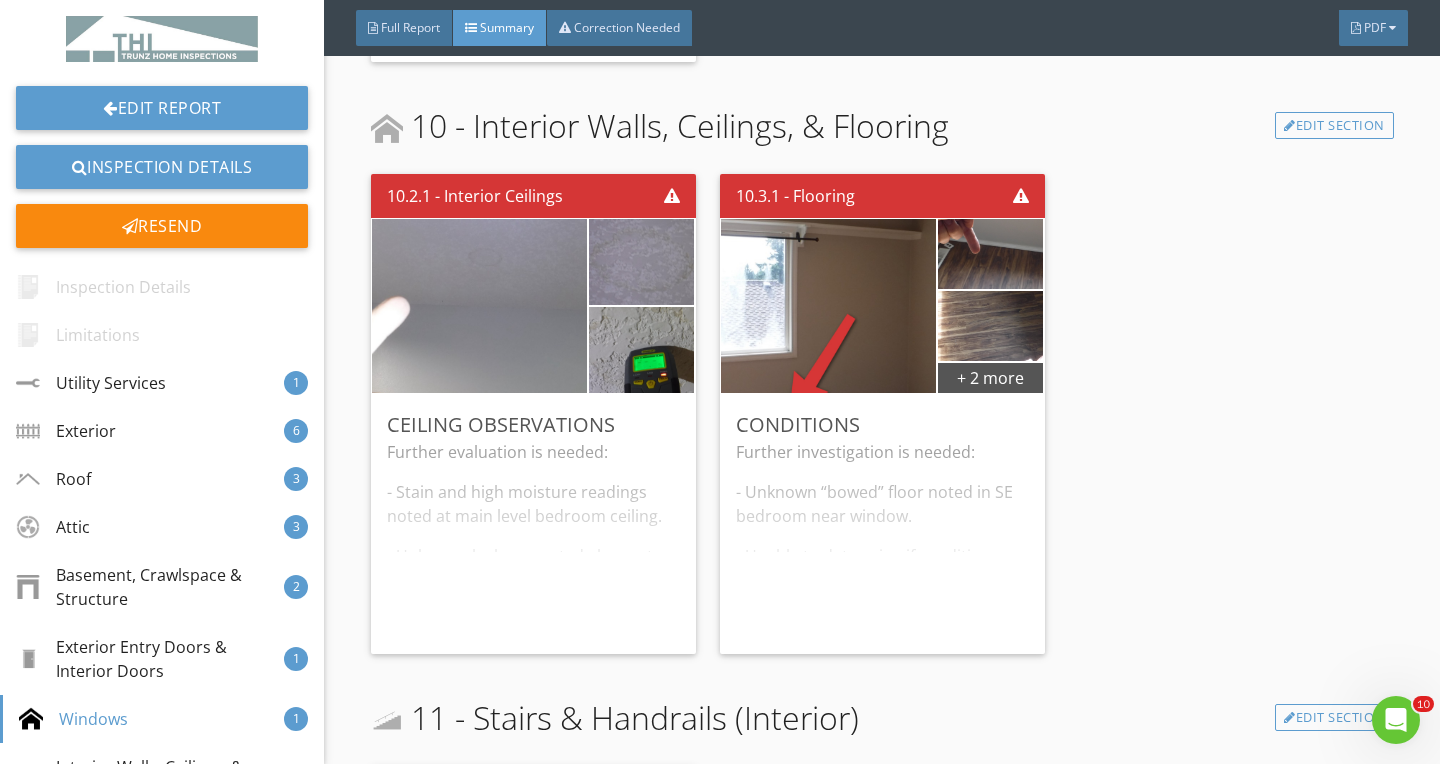 scroll, scrollTop: 7449, scrollLeft: 0, axis: vertical 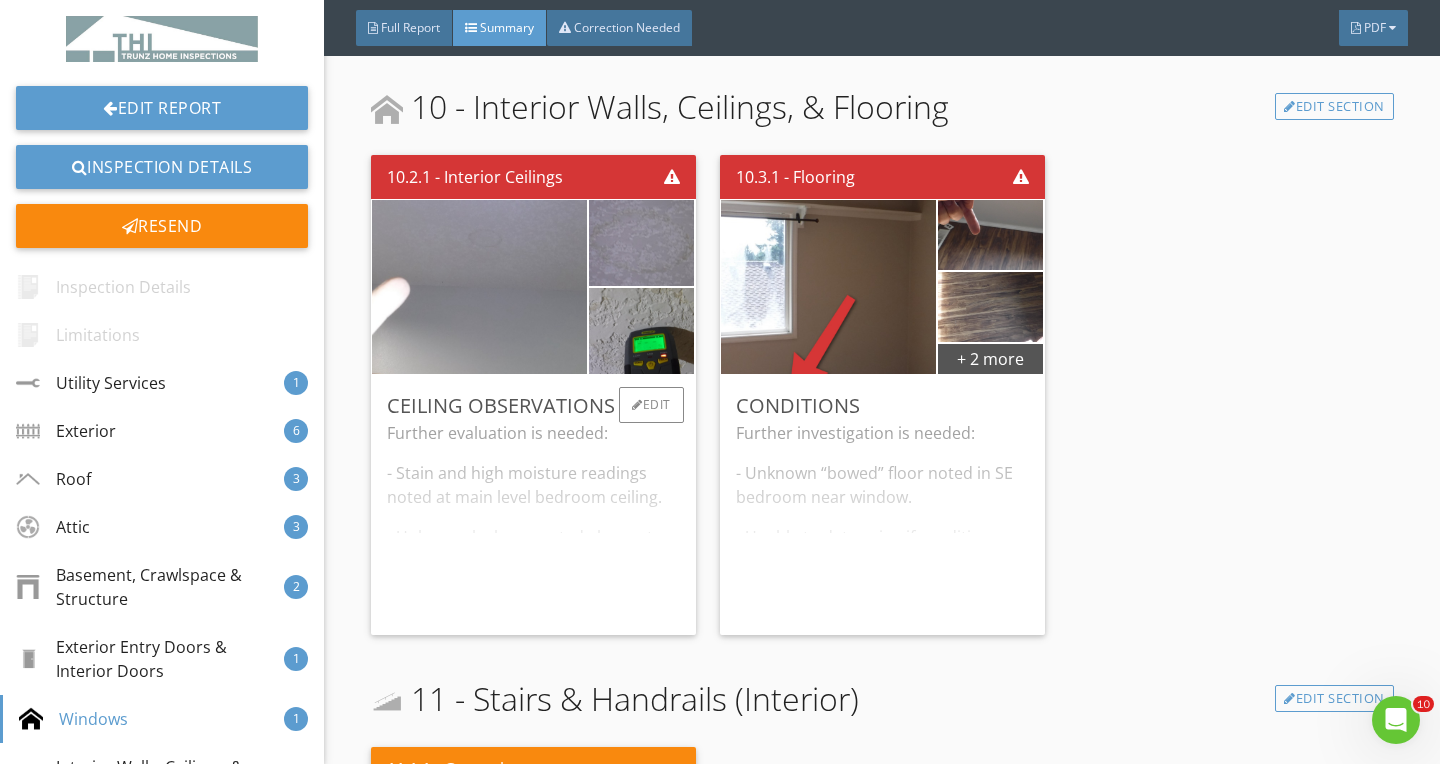click on "Further evaluation is needed: - Stain and high moisture readings noted at main level bedroom ceiling. - Unknown leak suspected above at shower for primary bathroom." at bounding box center (533, 520) 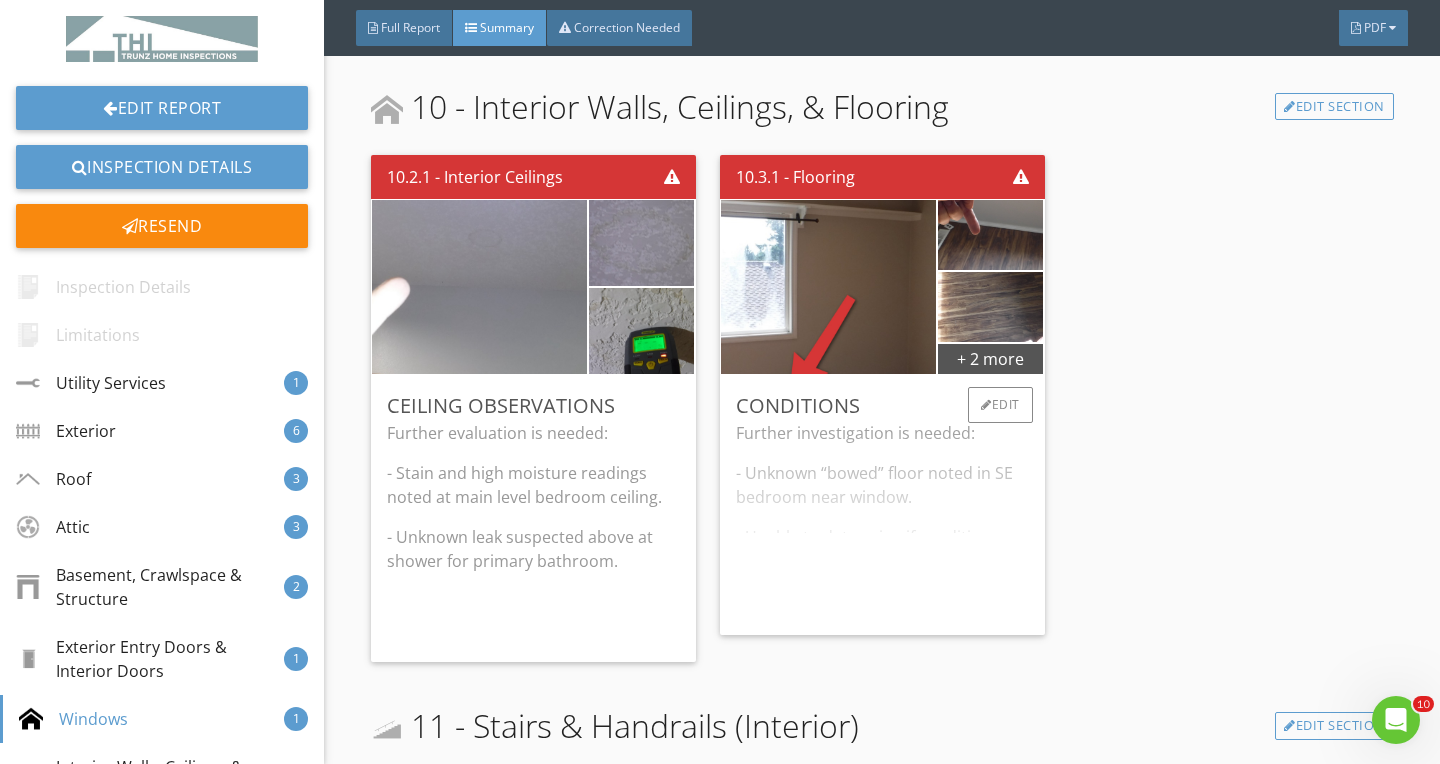 click on "Further investigation is needed: - Unknown “bowed” floor noted in SE bedroom near window. - Unable to determine if condition was cosmetic or the result of damaged floor system." at bounding box center [882, 520] 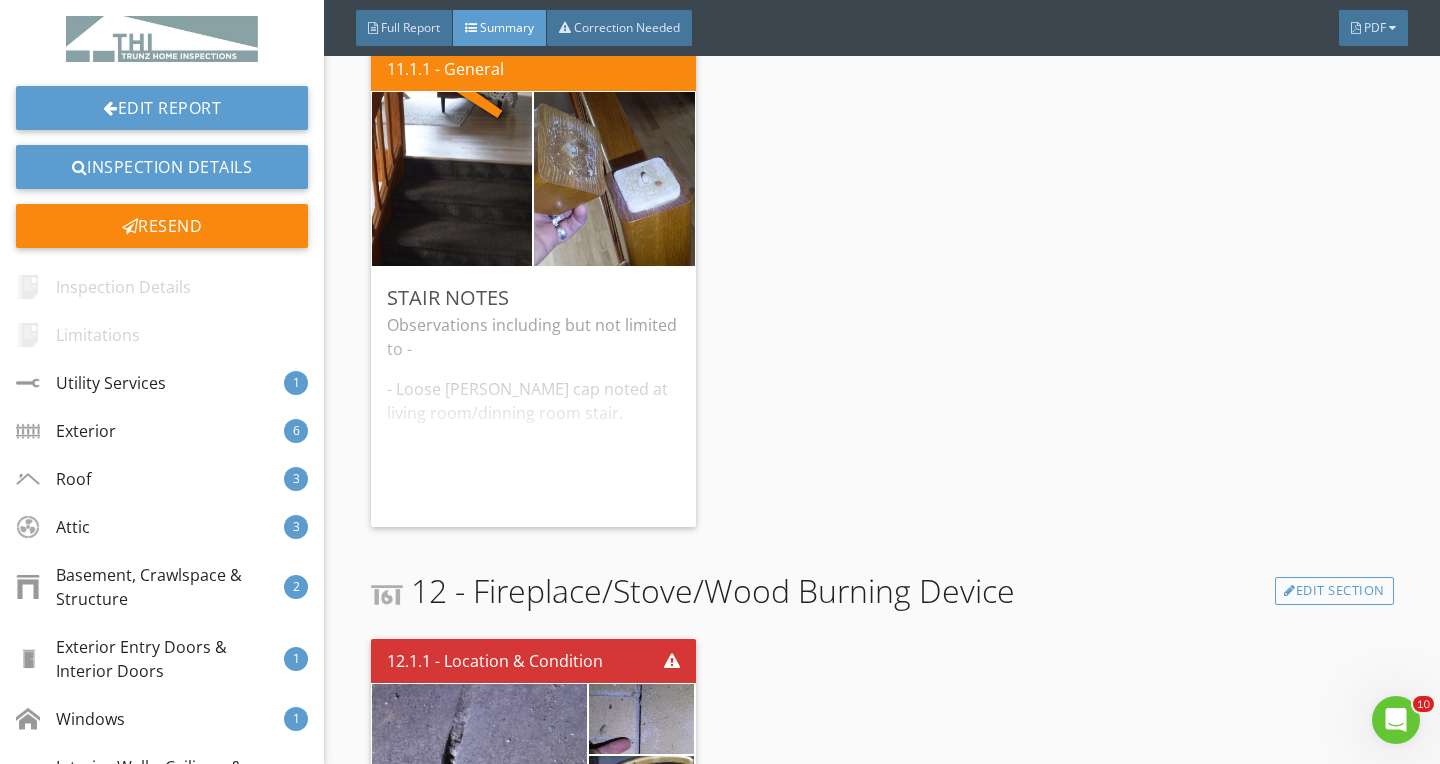 scroll, scrollTop: 8230, scrollLeft: 0, axis: vertical 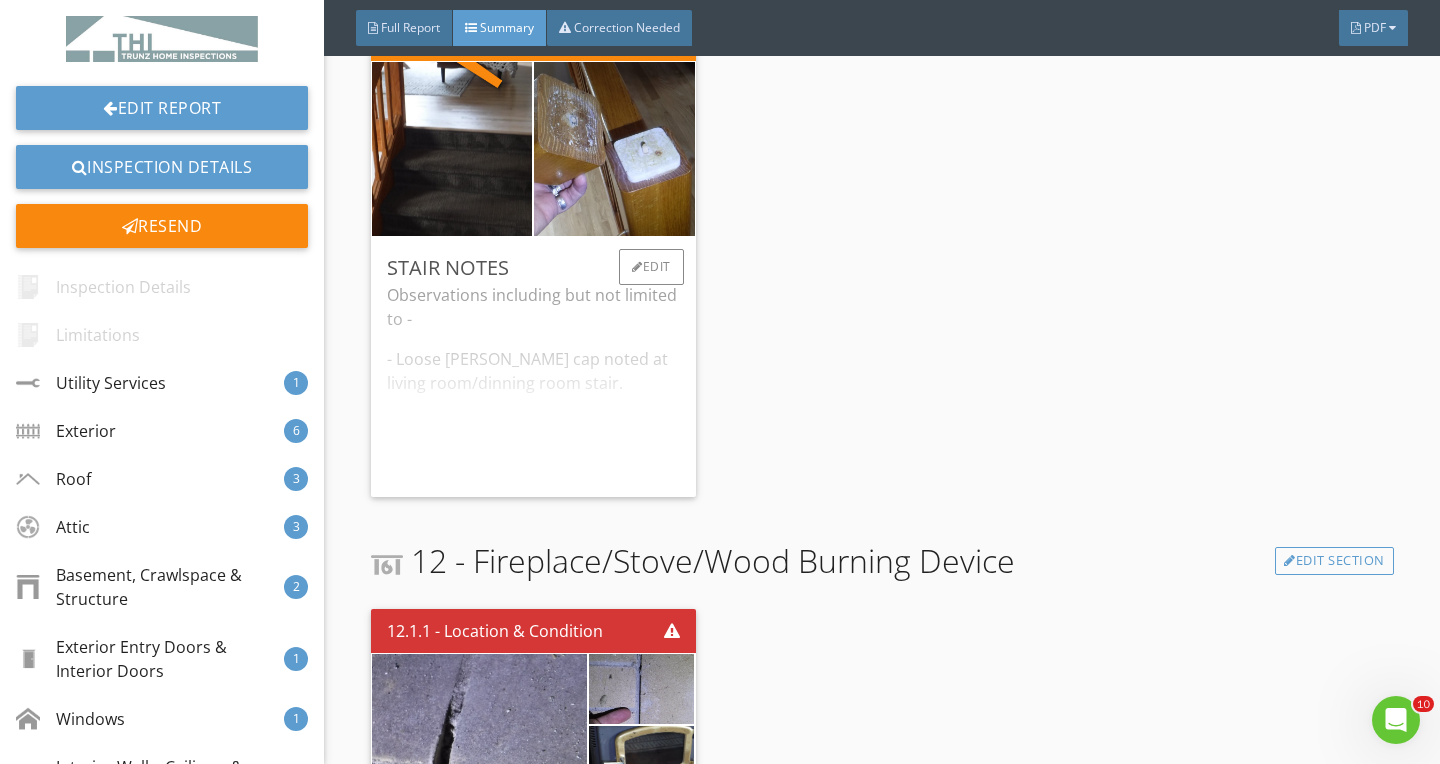 click on "Observations including but not limited to - - Loose [PERSON_NAME] cap noted at living room/dinning room stair." at bounding box center (533, 382) 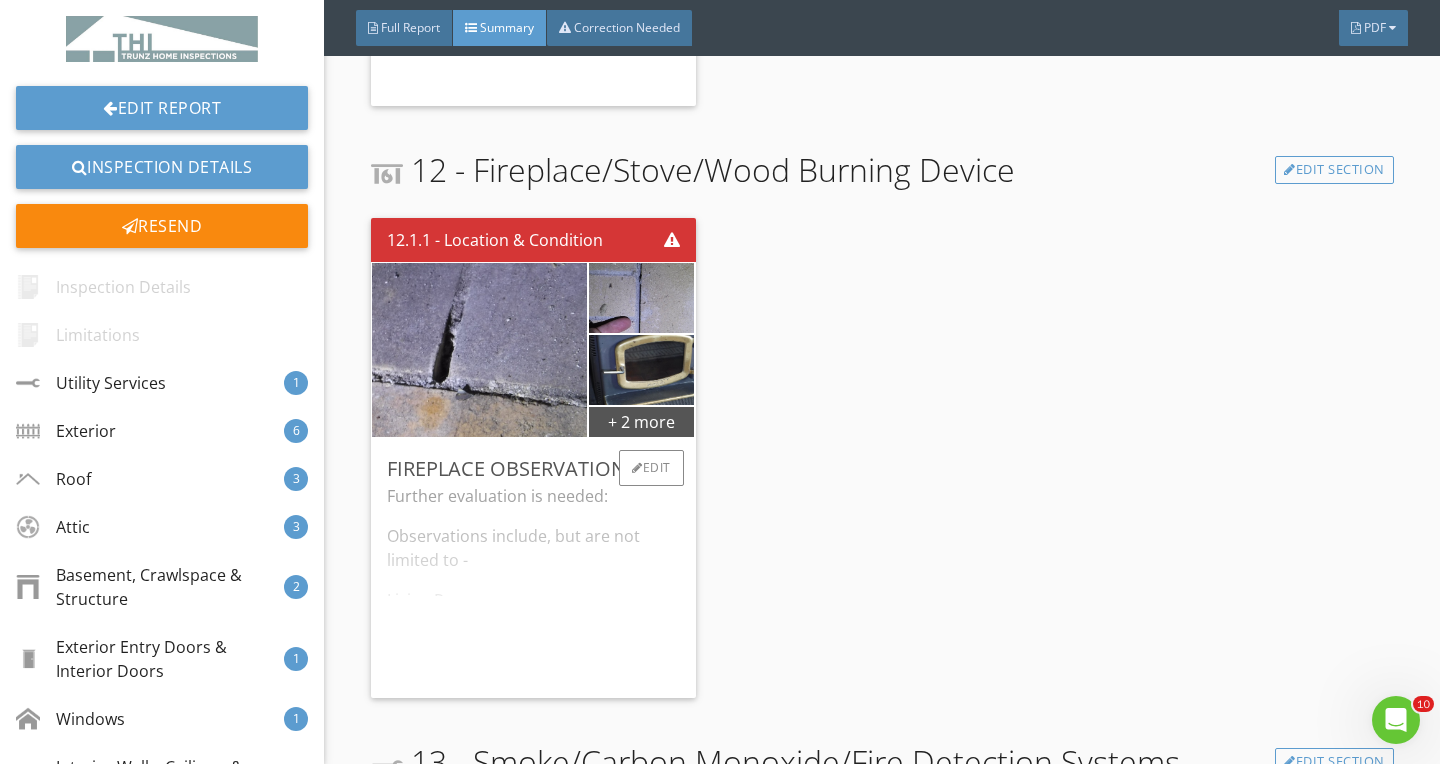 click on "Further evaluation is needed: Observations include, but are not limited to - Living Room: - Gaps noted at some joists in brick firebox. Family Room: - Verify proper DEQ and EPA certification for wood burning insert. - Loose fire brick noted at top of firebox." at bounding box center [533, 583] 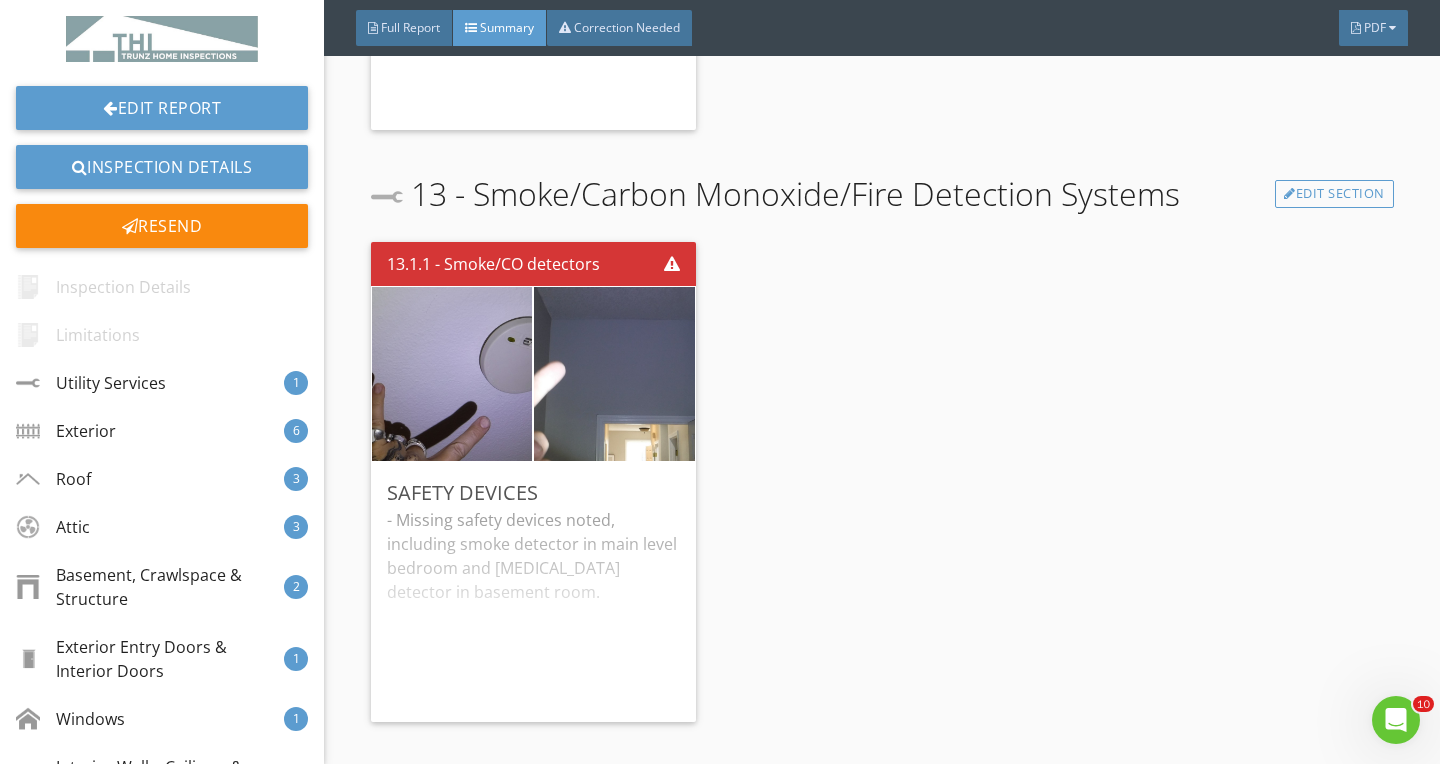 scroll, scrollTop: 9461, scrollLeft: 0, axis: vertical 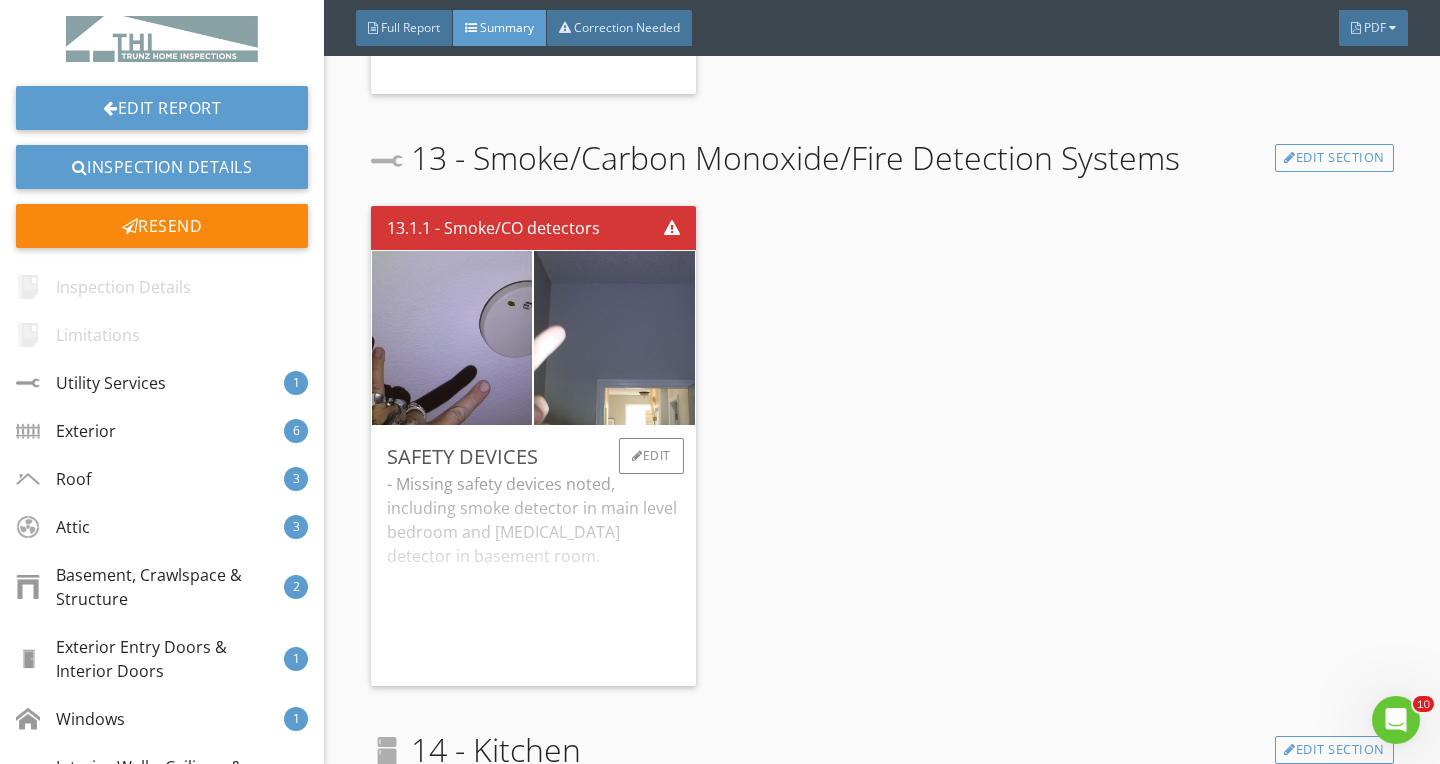click on "- Missing safety devices noted, including smoke detector in main level bedroom and [MEDICAL_DATA] detector in basement room. - Smoke detector is required on each level. - [MEDICAL_DATA] detector is required on each level with bedrooms (within 15 feet). - Smoke detector is required in each bedroom." at bounding box center [533, 571] 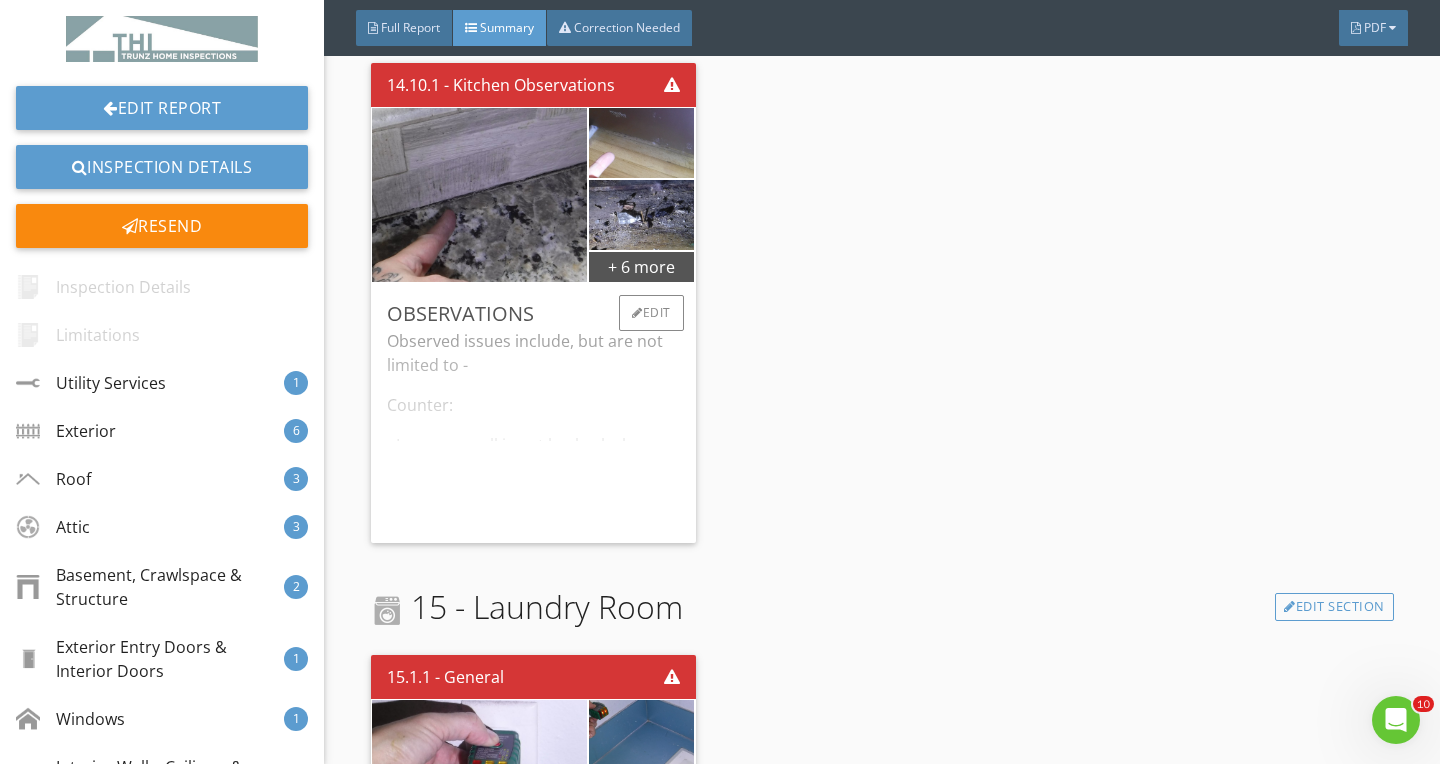 click on "Observed issues include, but are not limited to - Counter: - Improve caulking at backsplash. Dishwasher: - Rodent droppings noted under device. Stovetop: - Gas was turned off. Unable to test device. Downdraft: - Loose vent tape noted. - Clean filter. Other: - Some missing GFCI receptacles noted." at bounding box center [533, 428] 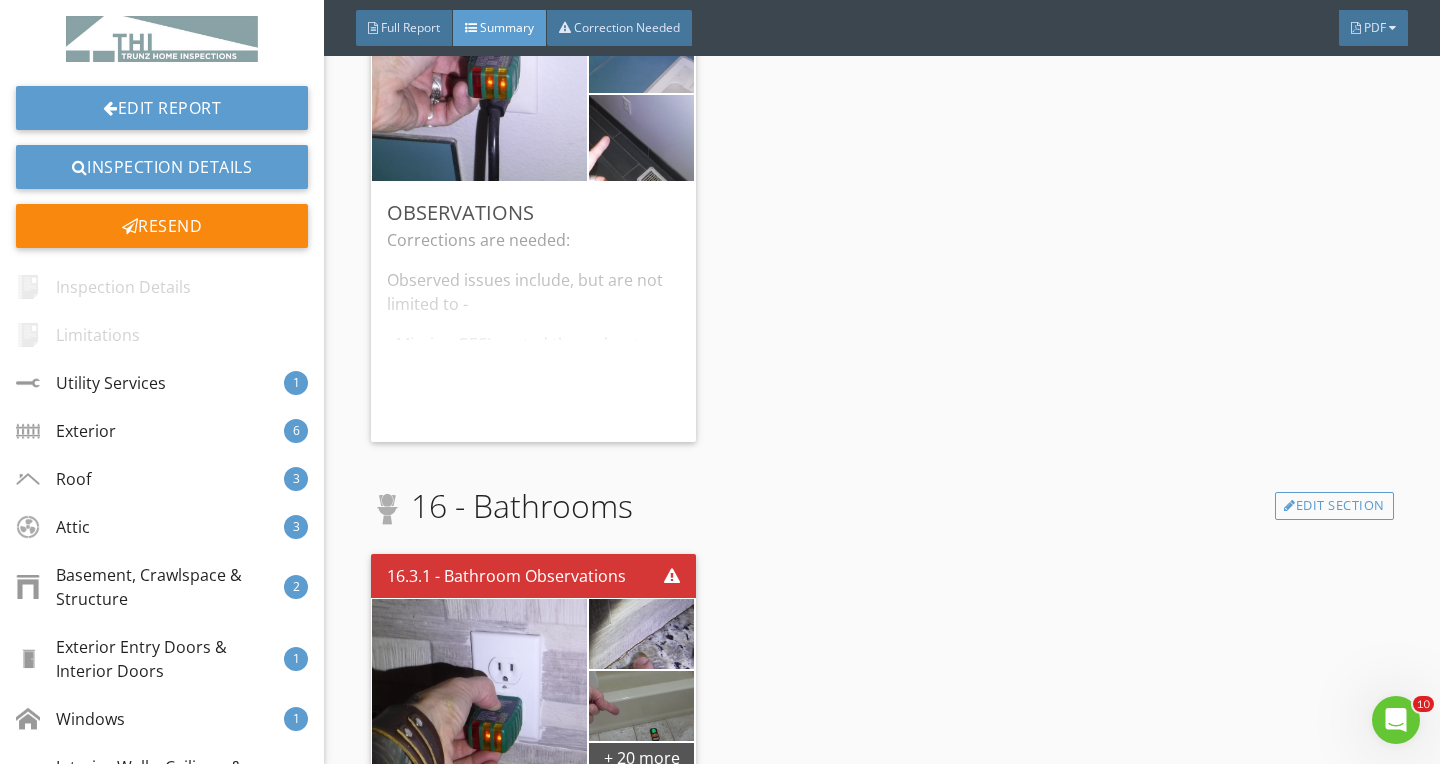 scroll, scrollTop: 11513, scrollLeft: 0, axis: vertical 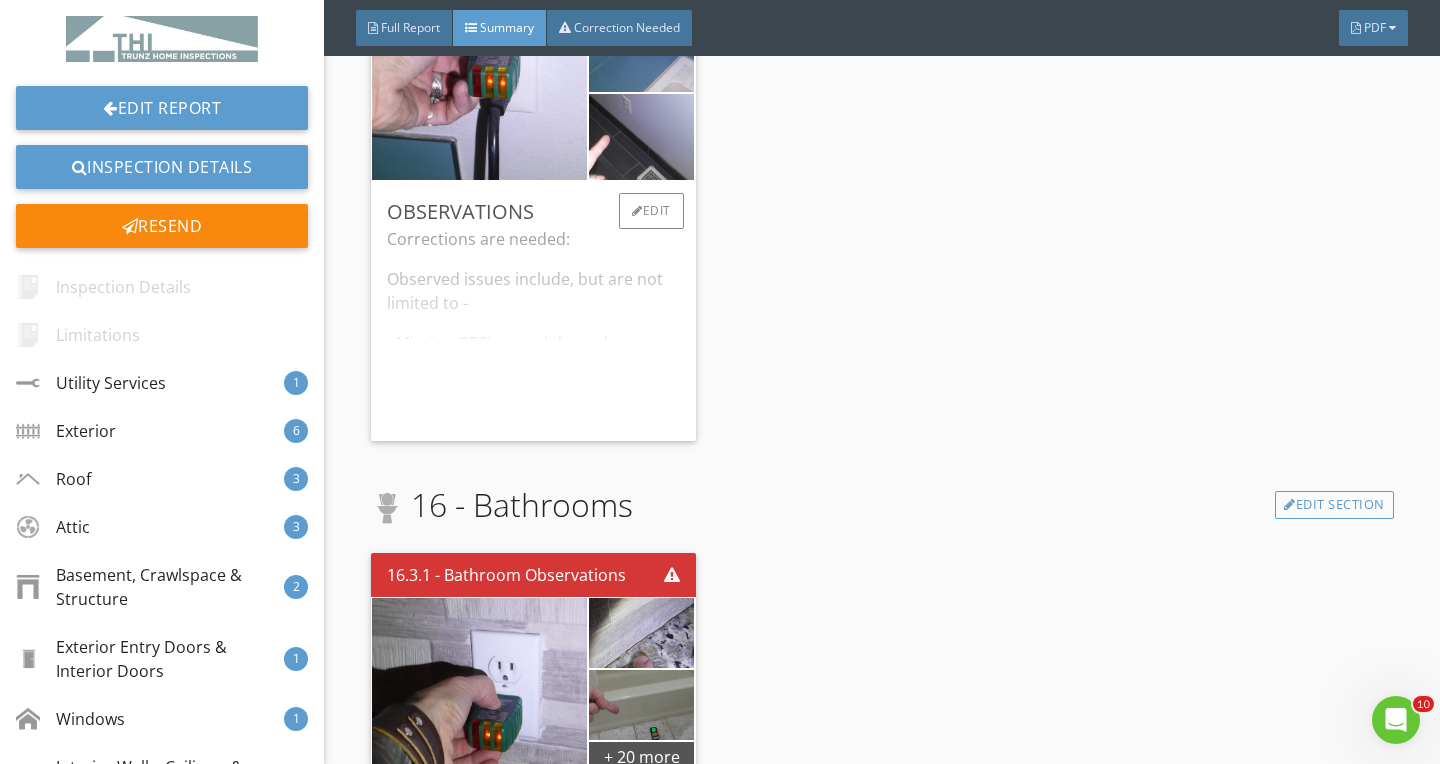 click on "Corrections are needed: Observed issues include, but are not limited to - - Missing GFCIs noted throughout laundry room (proximity to sink)." at bounding box center (533, 326) 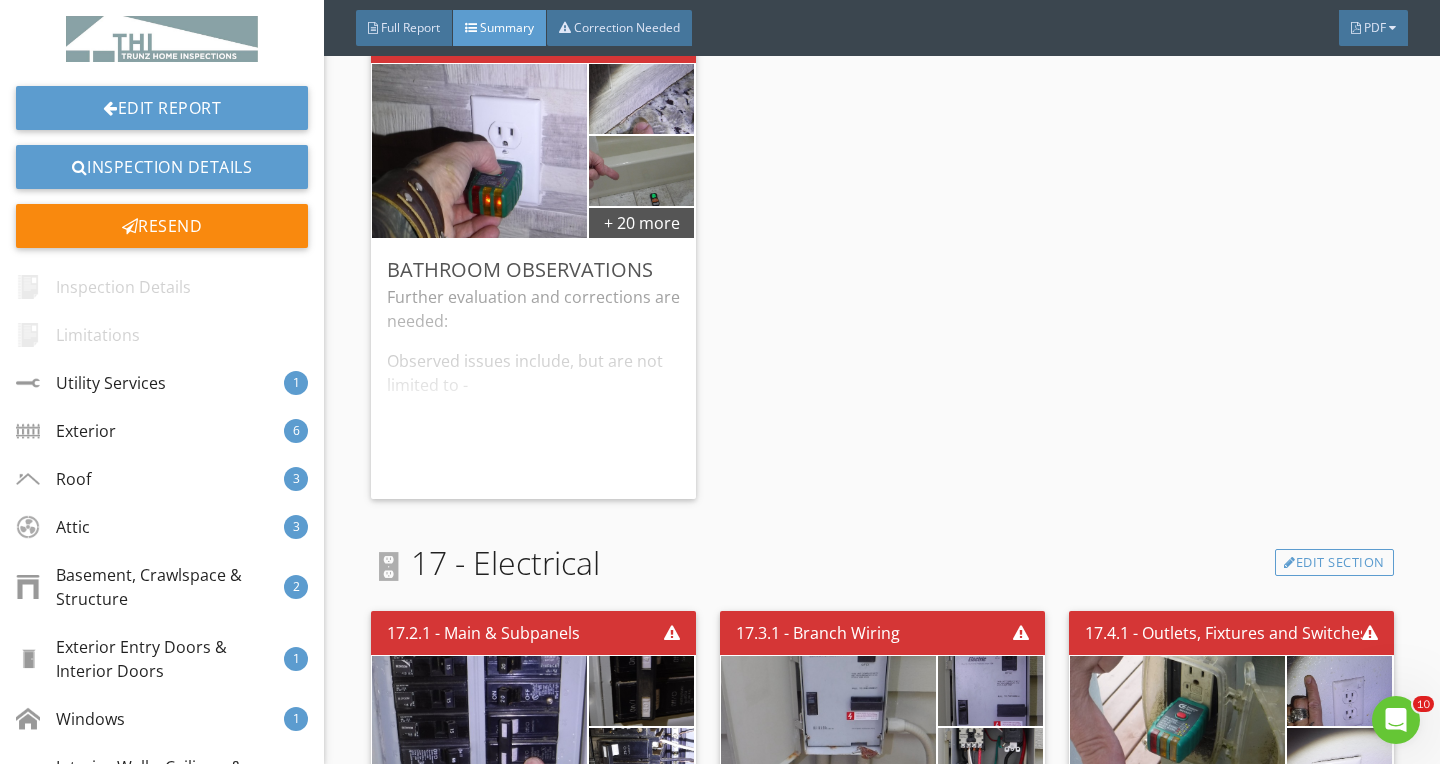 click on "Further evaluation and corrections are needed: Observed issues include, but are not limited to - Bar Sink: - GFCI receptacle is missing. Hall [GEOGRAPHIC_DATA]: - Improve caulking at back of sink. - Improve caulking at bottom edge of tub. - Water control does not properly stay in position when changing water temperature. Primary Bath: - Leaks noted at sinks. - Active leak noted at base of toilet. Water staining noted at adjacent baseboard trim. - Unknown leak noted at shower (water staining and moisture noted at ceiling below). - Improve caulking at base of shower pan. - Install wall bumper for glass shower door." at bounding box center [533, 384] 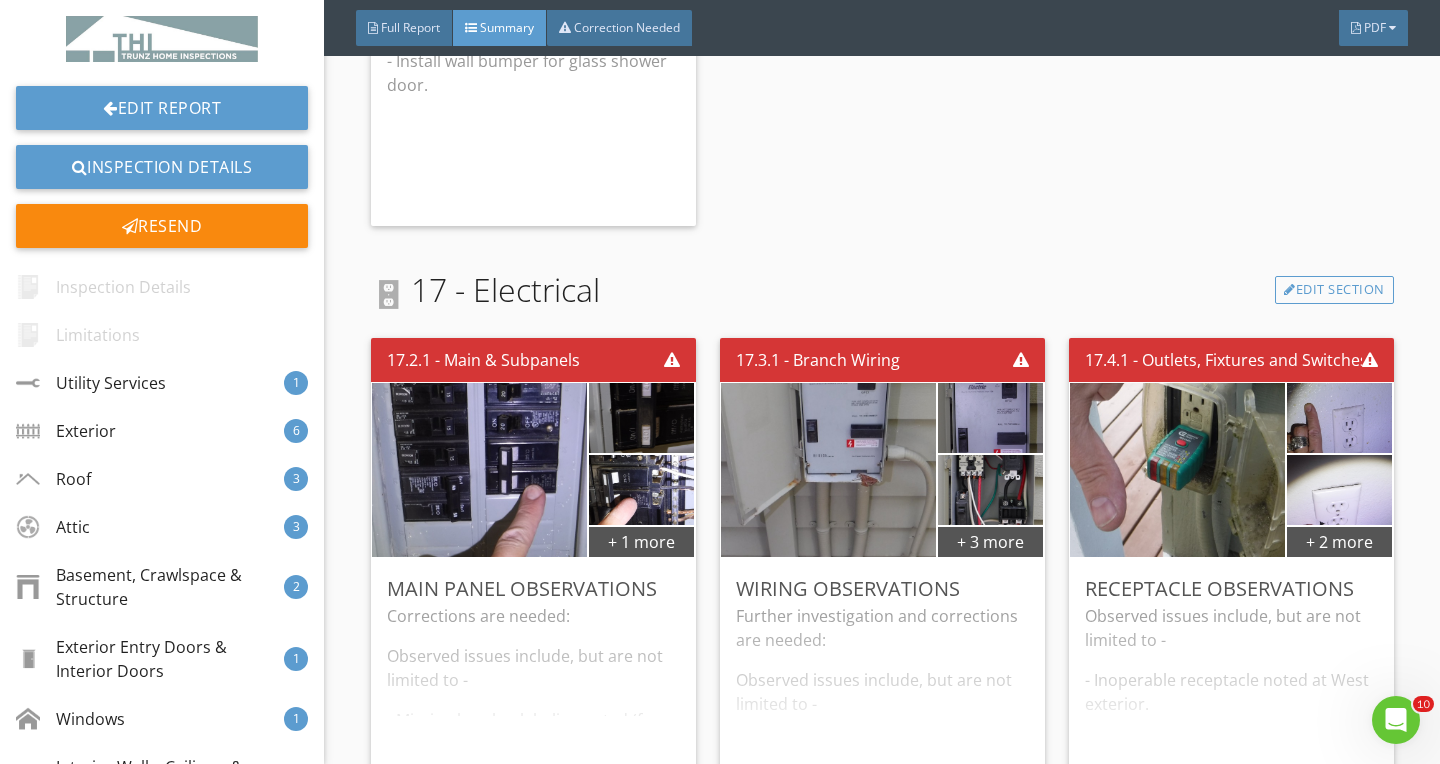 scroll, scrollTop: 13354, scrollLeft: 0, axis: vertical 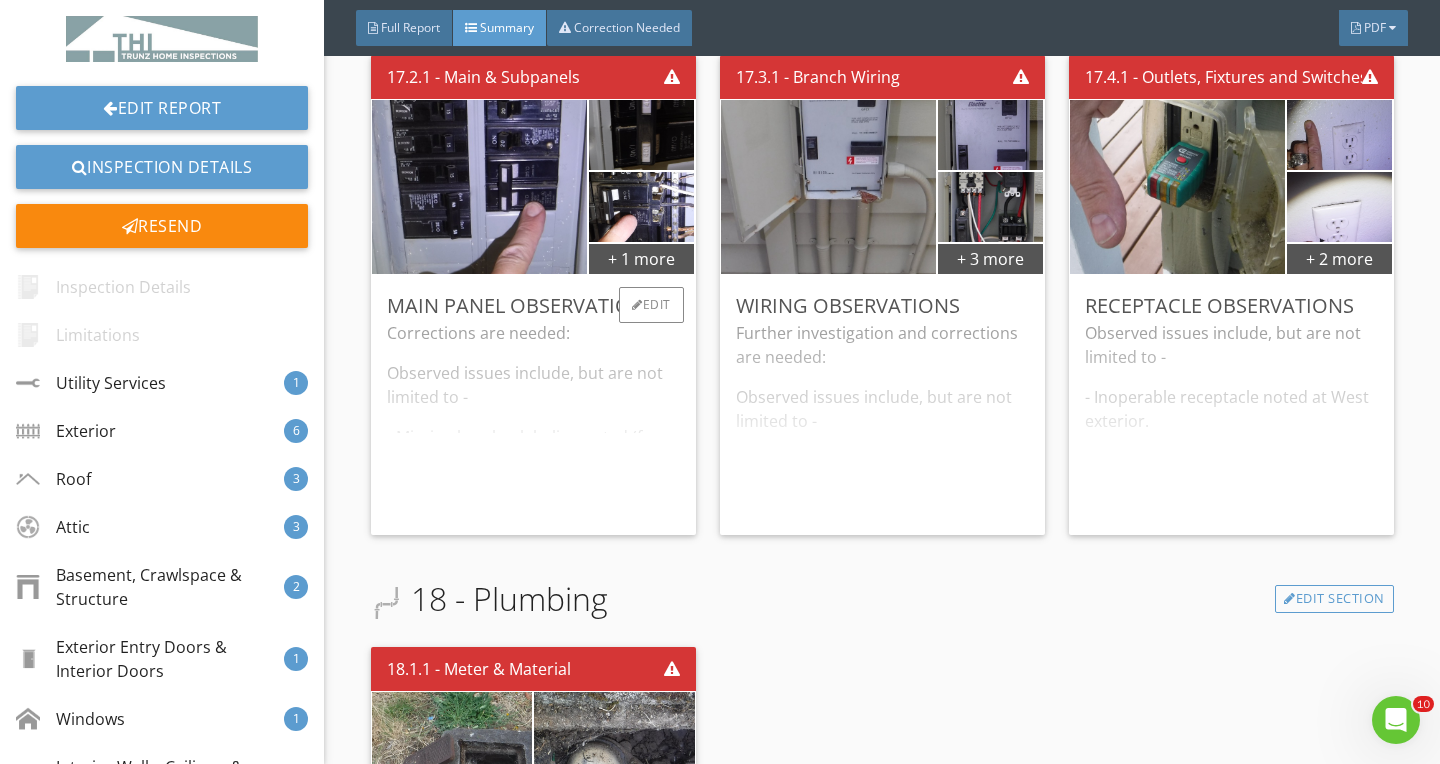 click on "Corrections are needed: Observed issues include, but are not limited to - - Missing breaker labeling noted (for suspected A/C circuit). - Over-fusing noted at (unlabeled) “A/C” circuit. 10 awg wiring installed at 40 amp breaker. (device is rated for minimum 30 amp circuit). - Improper wiring color (white) noted for ungrounded conductor at A/C circuit." at bounding box center [533, 420] 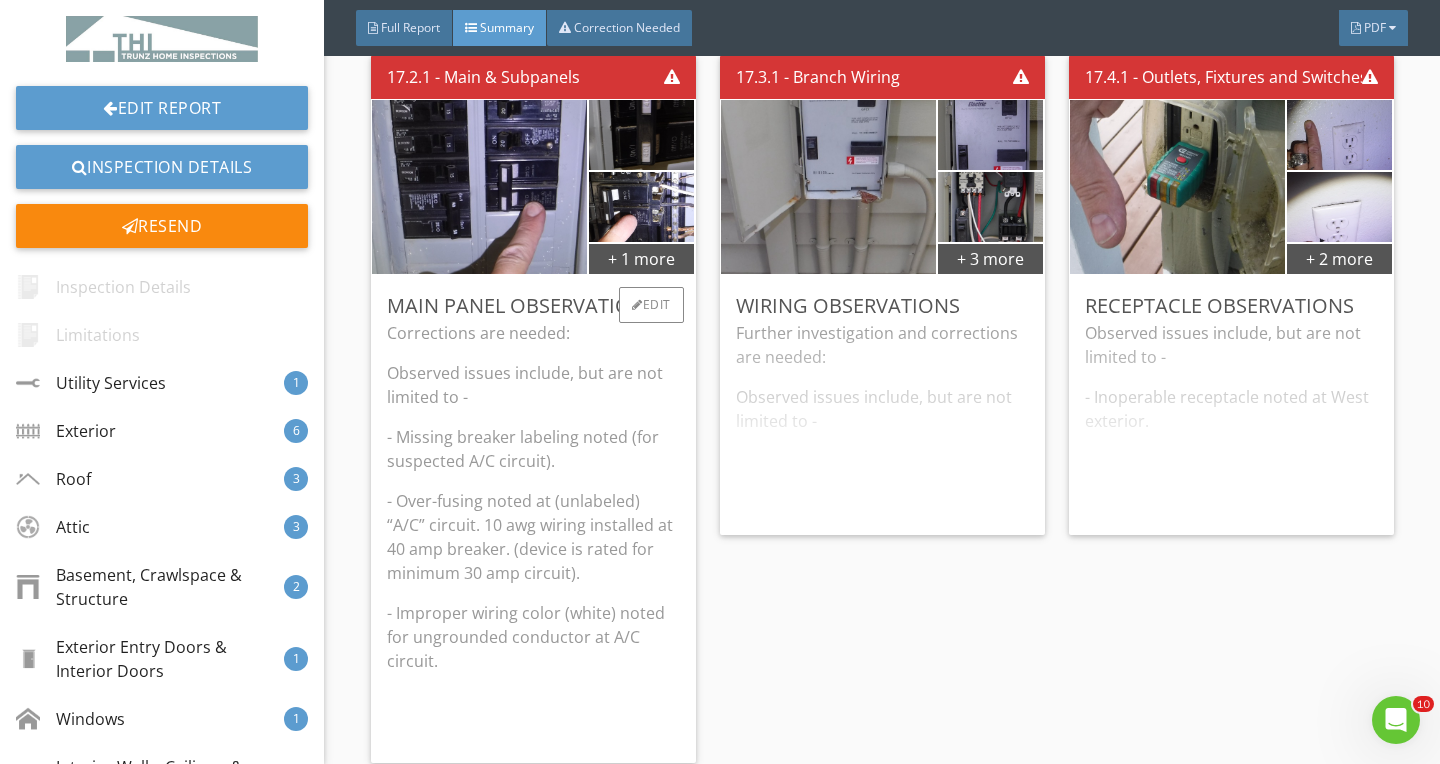 scroll, scrollTop: 13396, scrollLeft: 0, axis: vertical 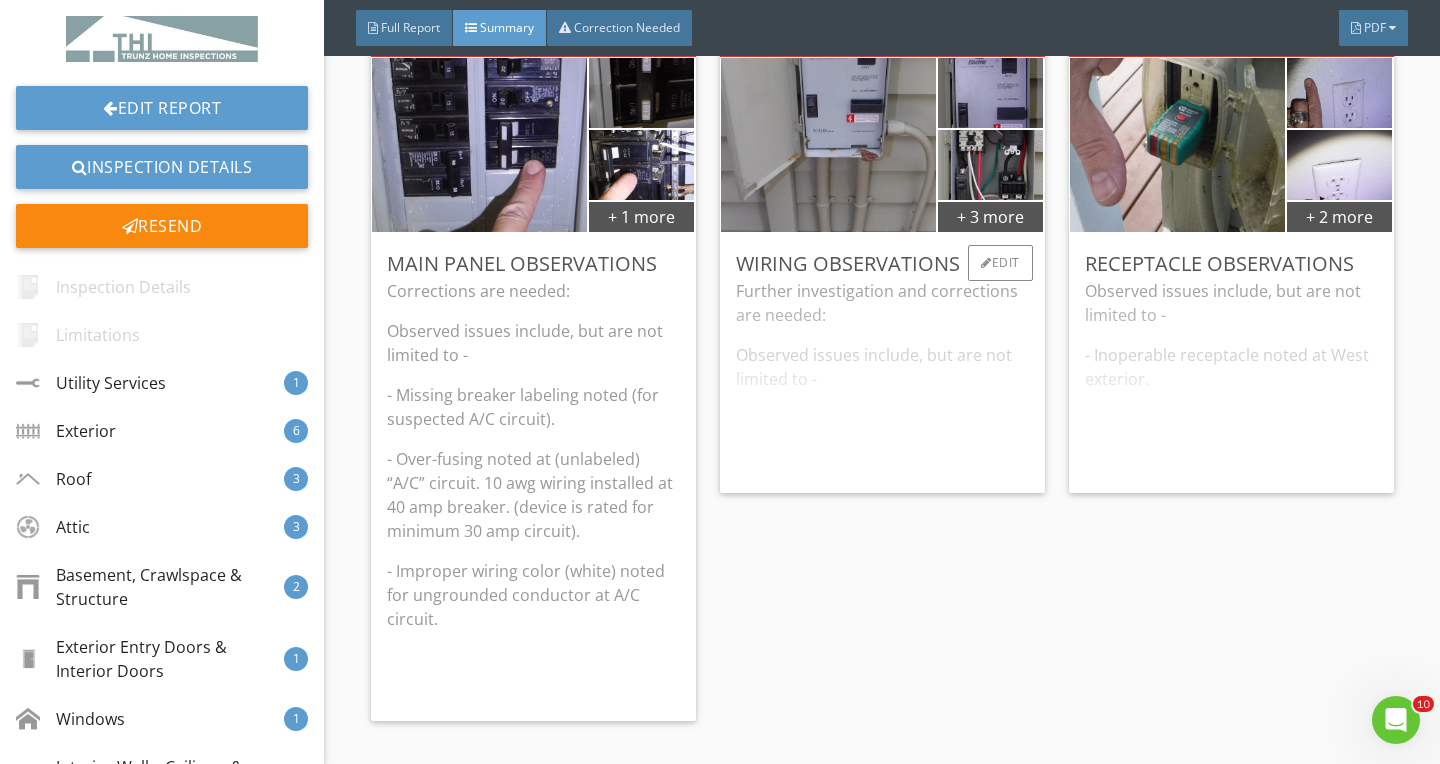 click on "Further investigation and corrections are needed: Observed issues include, but are not limited to - - Unable to determine if wiring is properly installed/terminated for unused hot tub disconnect at West exterior. - Open junction boxes noted crawlspace." at bounding box center [882, 378] 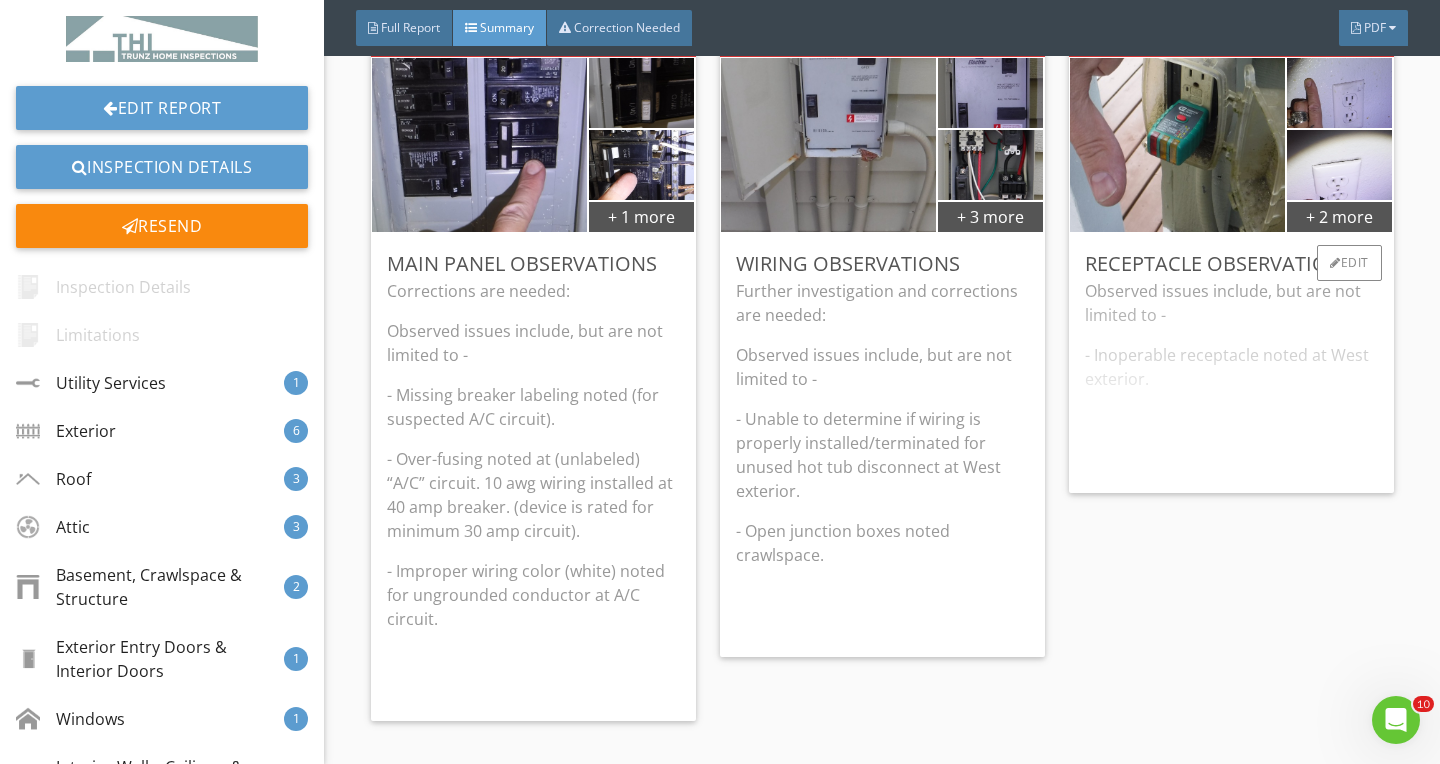 click on "Observed issues include, but are not limited to - - Inoperable receptacle noted at West exterior. - Loose receptacle(s) noted, including in laundry, living room, family room, NE bedroom, North bedroom, and basement room. - Replace damaged receptacle in North bedroom. - Missing/damaged cover plates noted. Inspector's Notations on receptacle covers (where possible): "L" - Loose "Dot to the right" - Reverse Polarity "X" - Inoperable or damaged "Dot on top" - Ungrounded 3-prong" at bounding box center [1231, 378] 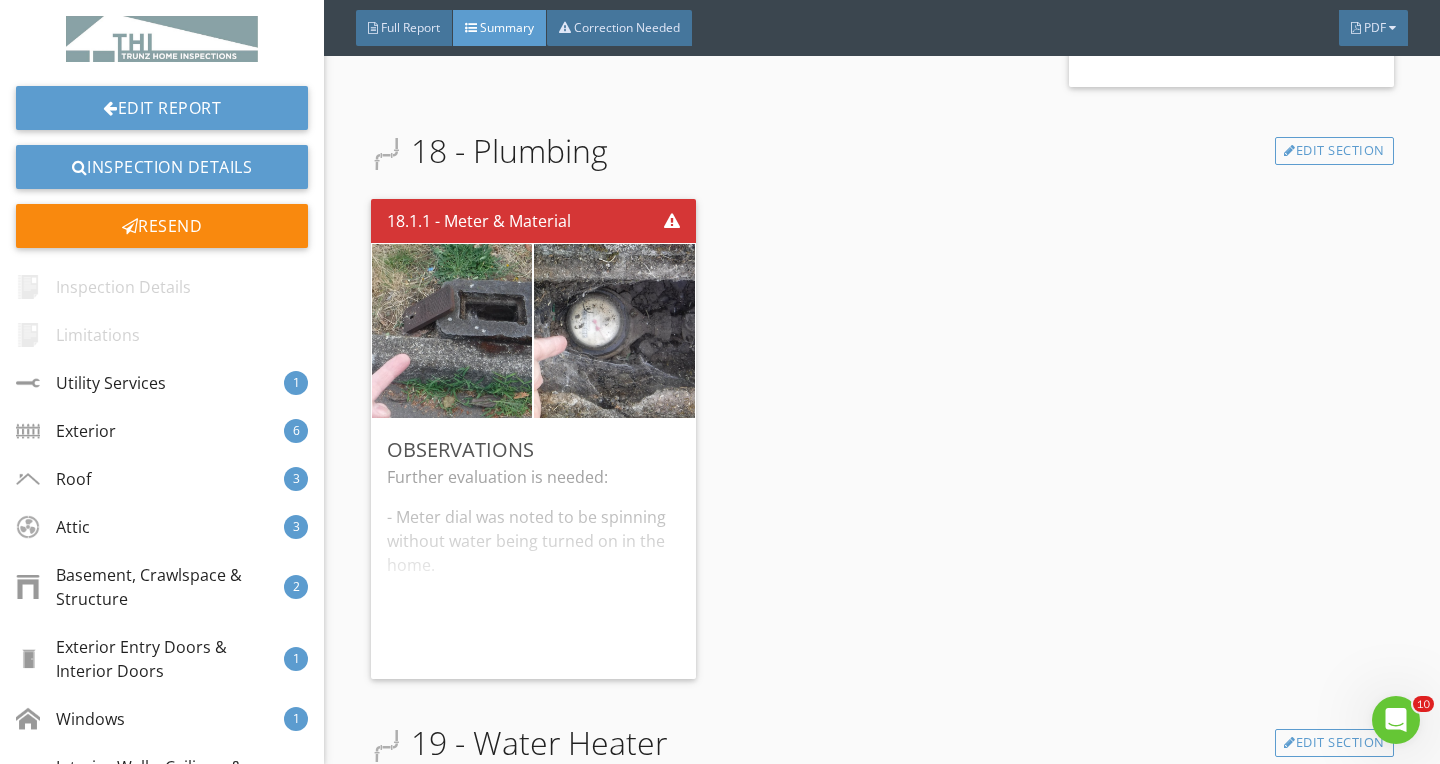 scroll, scrollTop: 14457, scrollLeft: 0, axis: vertical 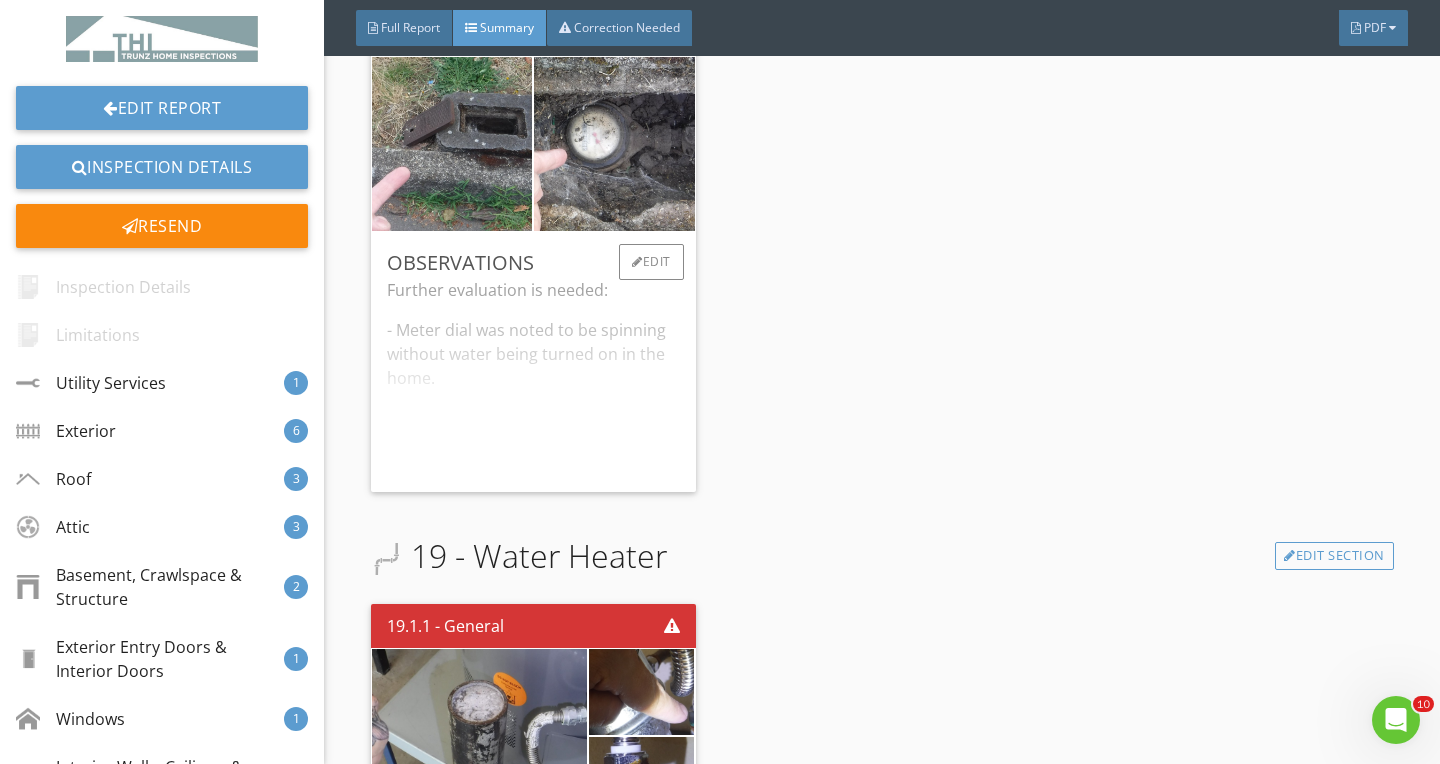 click on "Further evaluation is needed: - Meter dial was noted to be spinning without water being turned on in the home. - This condition indicates moving water (i.e. leak or running toilet). - Unable to determine the source of running water during the inspection. - Issue may be related to possible water line leak for primary bathroom shower." at bounding box center [533, 377] 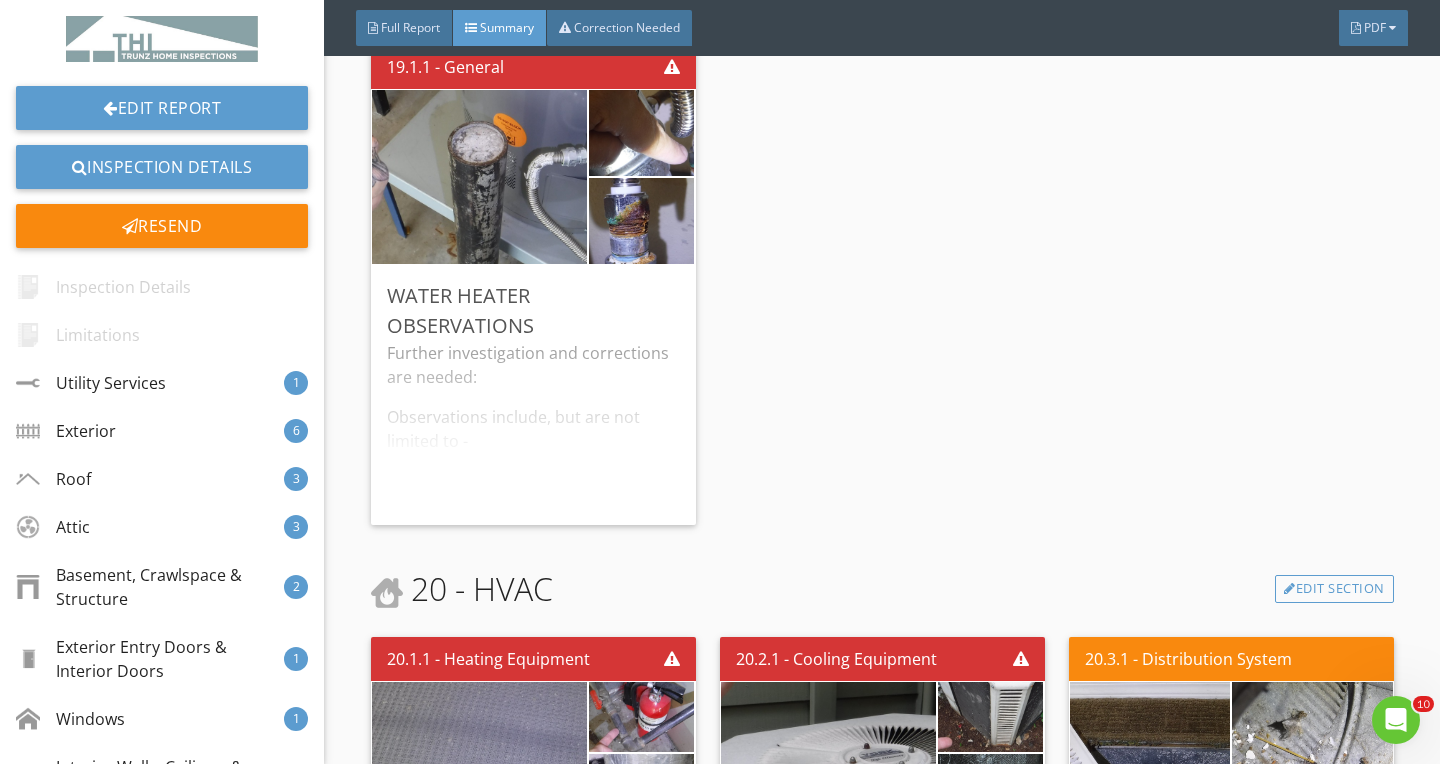scroll, scrollTop: 15273, scrollLeft: 0, axis: vertical 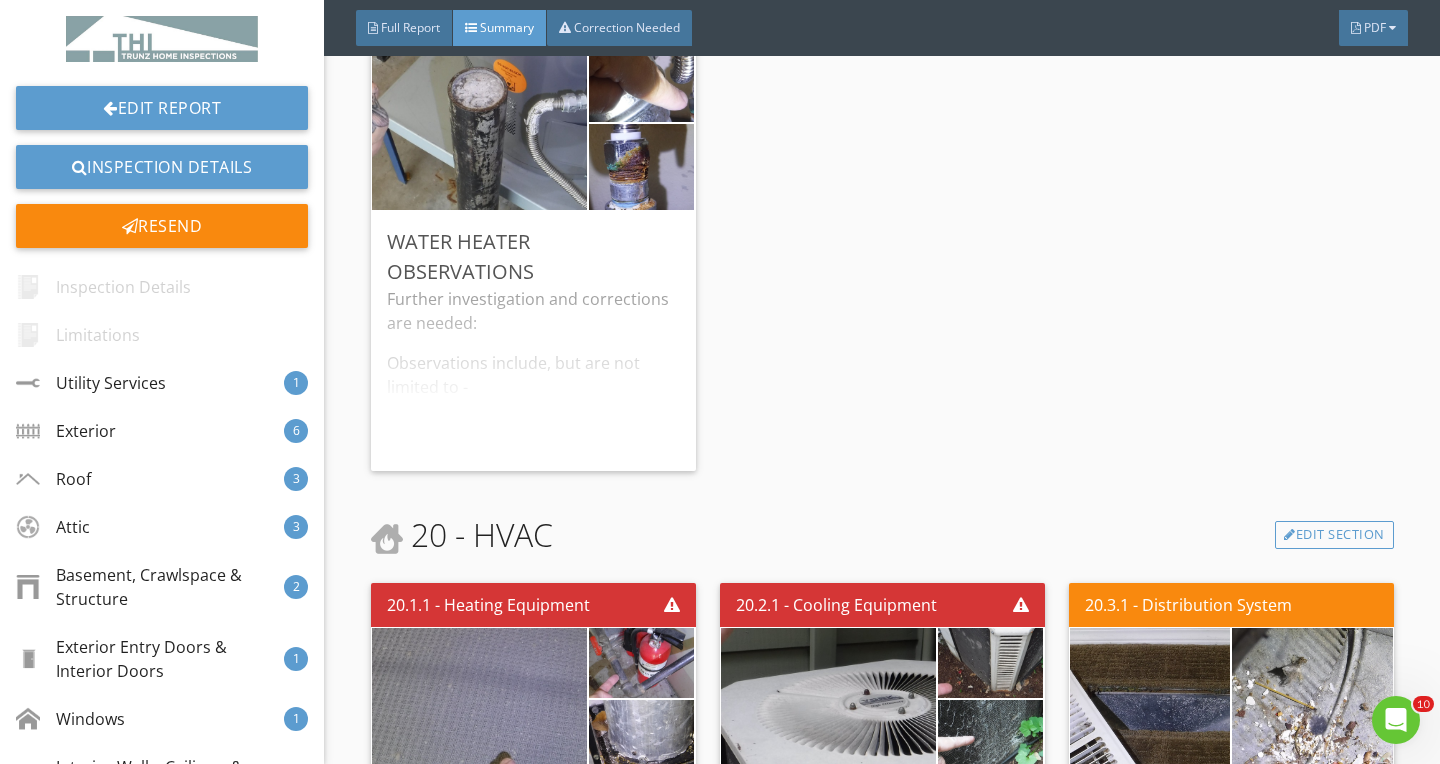click on "Further investigation and corrections are needed: Observations include, but are not limited to - - Gas was turned off. Device could not be tested. - Corrosion and suspected intermittent leaks noted at water line connection(s)." at bounding box center [533, 371] 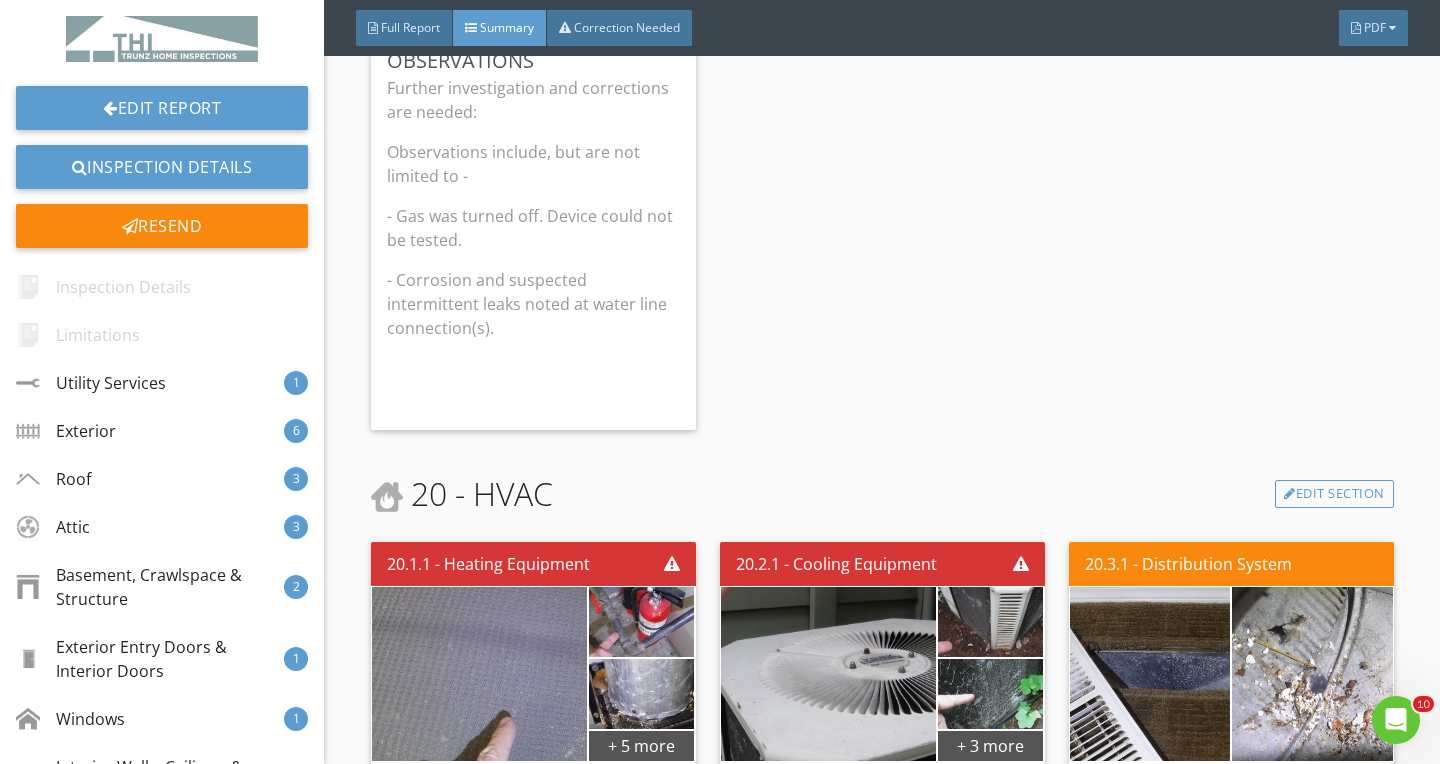 scroll, scrollTop: 15498, scrollLeft: 0, axis: vertical 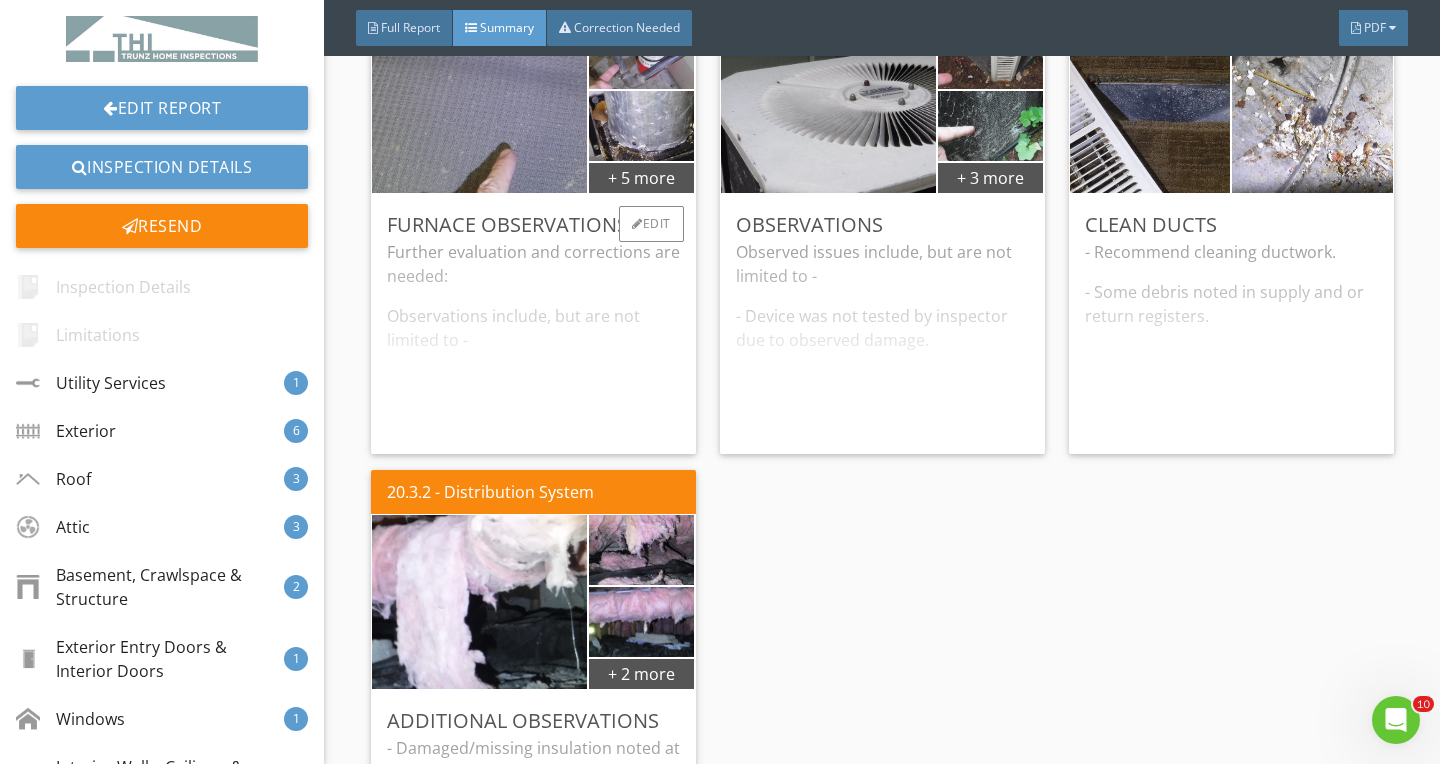 click on "Further evaluation and corrections are needed: Observations include, but are not limited to - - Gas was turned off. Unable to test device. - Device is considered old (1990). - Pre-filter is dirty. - Sediment trap is missing at gas line. - Residue noted around vent in burner cabinet. - Improper vent clearance noted at roof penetration (from underlayment). - Missing junction box noted for [MEDICAL_DATA] wiring connection in burner cabinet. - Inducer fan motor housing may be missing component(s)." at bounding box center (533, 339) 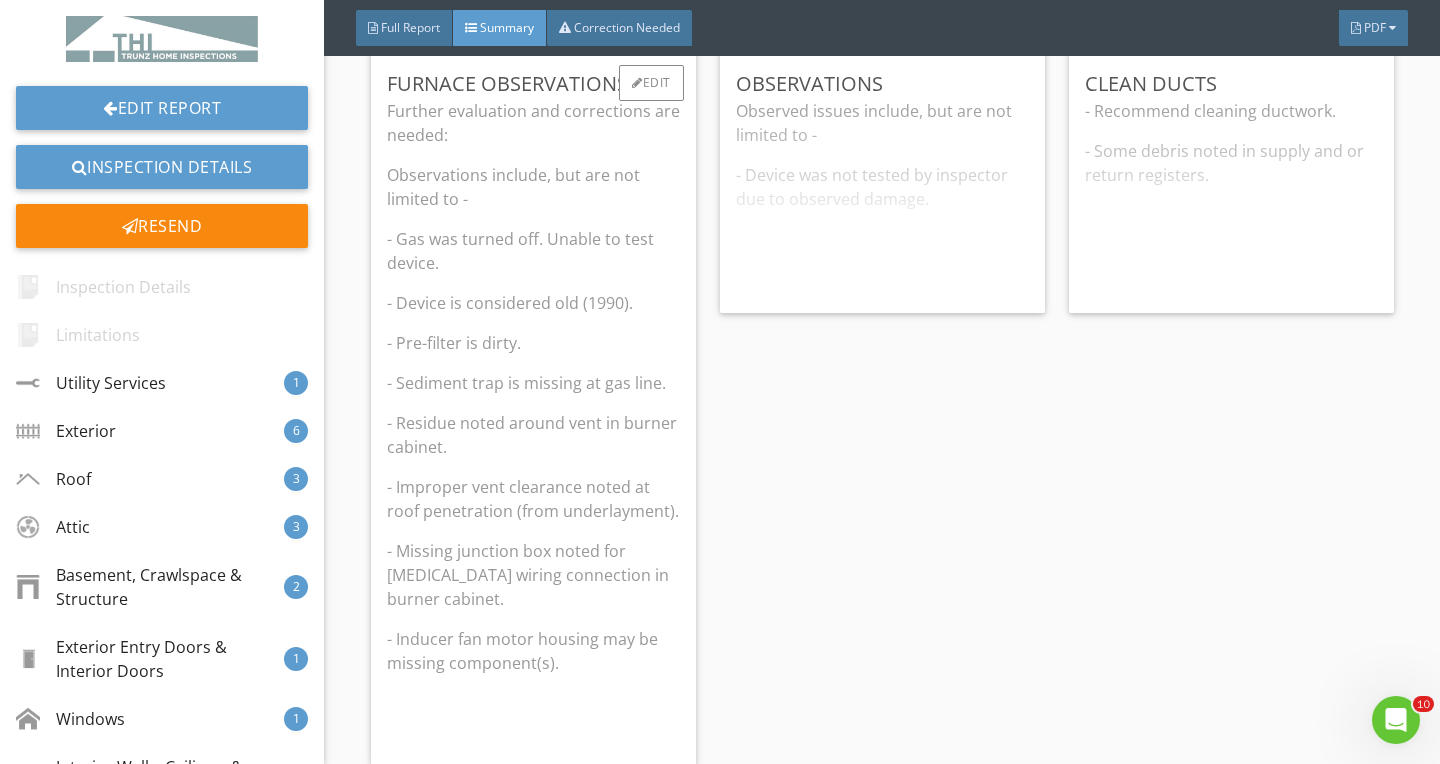 scroll, scrollTop: 16203, scrollLeft: 0, axis: vertical 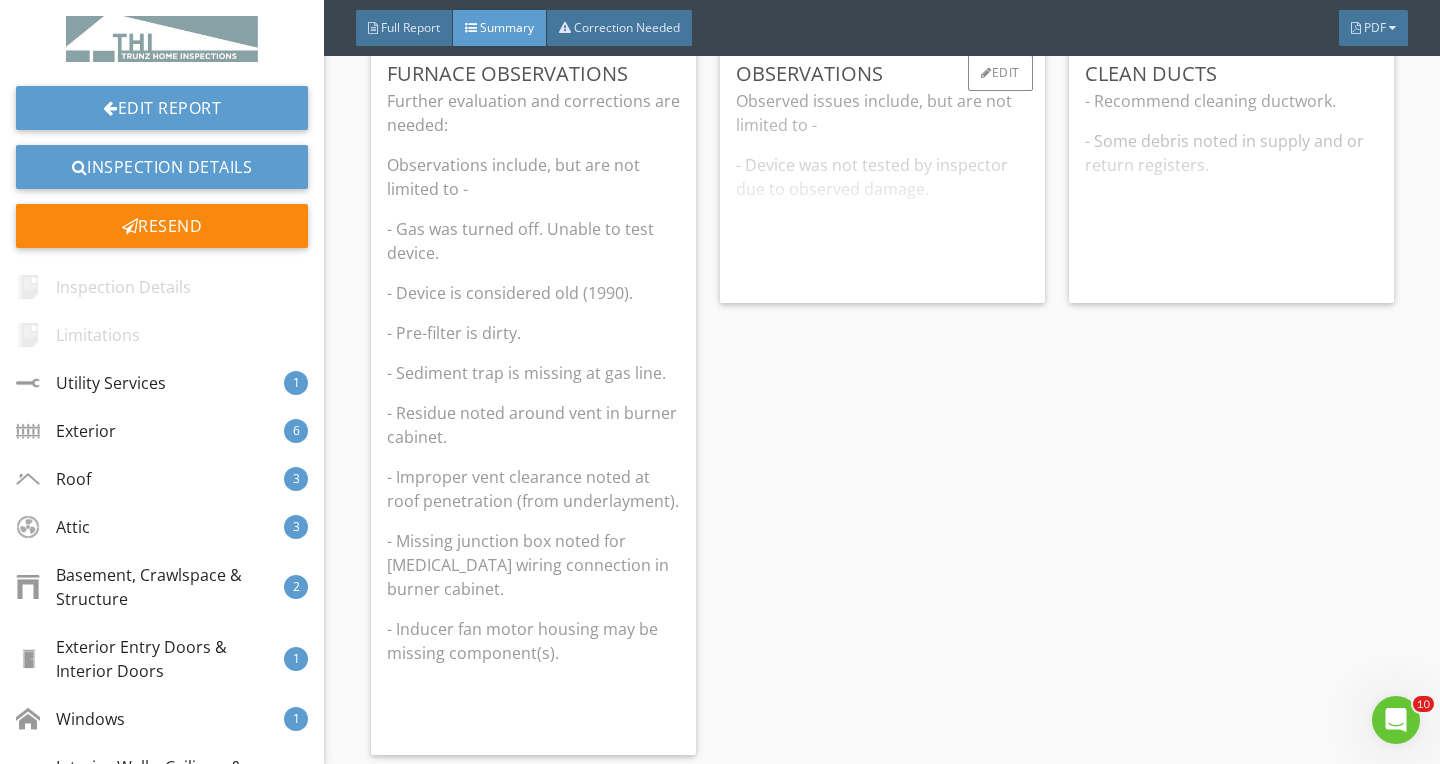 click on "Observed issues include, but are not limited to - - Device was not tested by inspector due to observed damage. - Device is considered old (1993). - R-22 coolant levels should be checked. - Debris noted at condenser fins. - Deterioration and damage noted at condenser fins. - Device is not properly leveled. - Base of device is buried in soil." at bounding box center [882, 188] 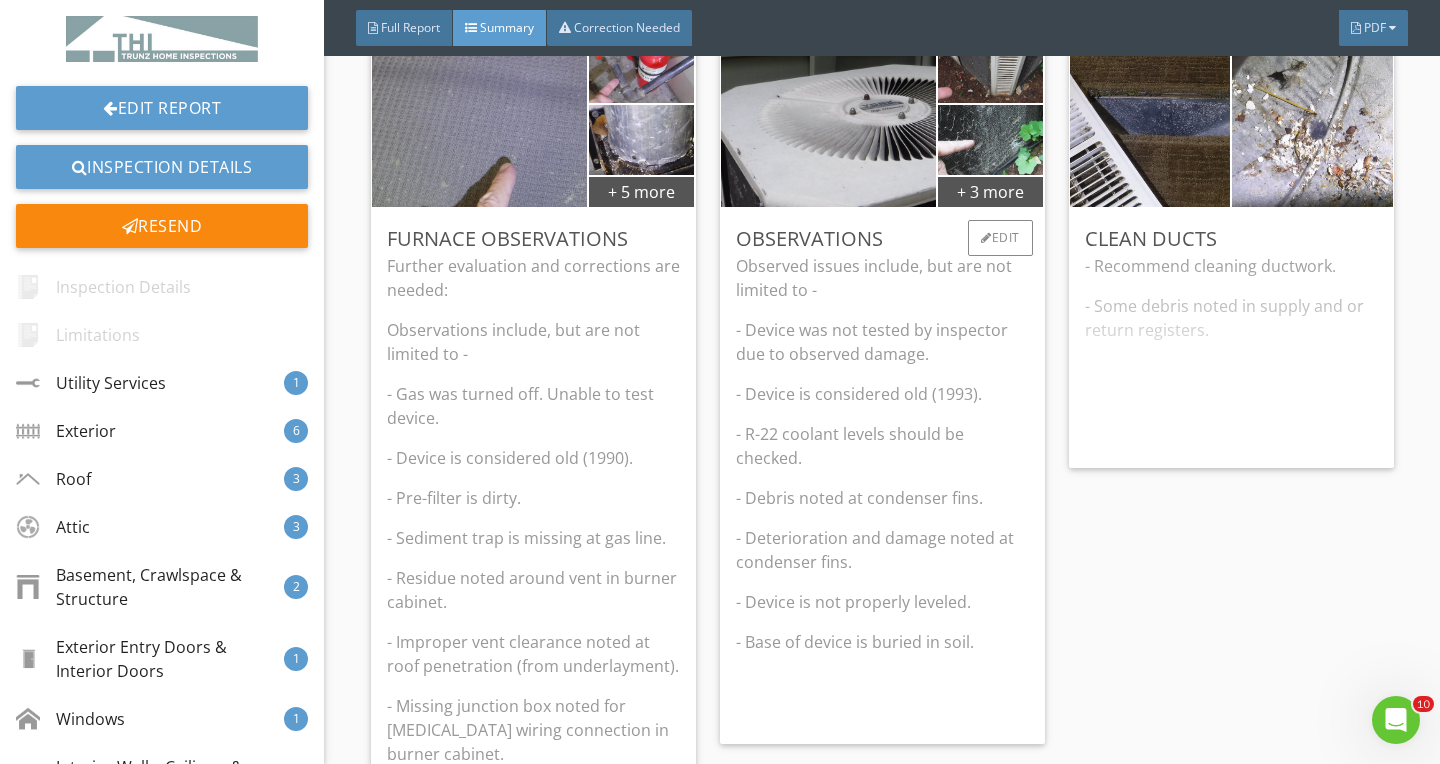 scroll, scrollTop: 16022, scrollLeft: 0, axis: vertical 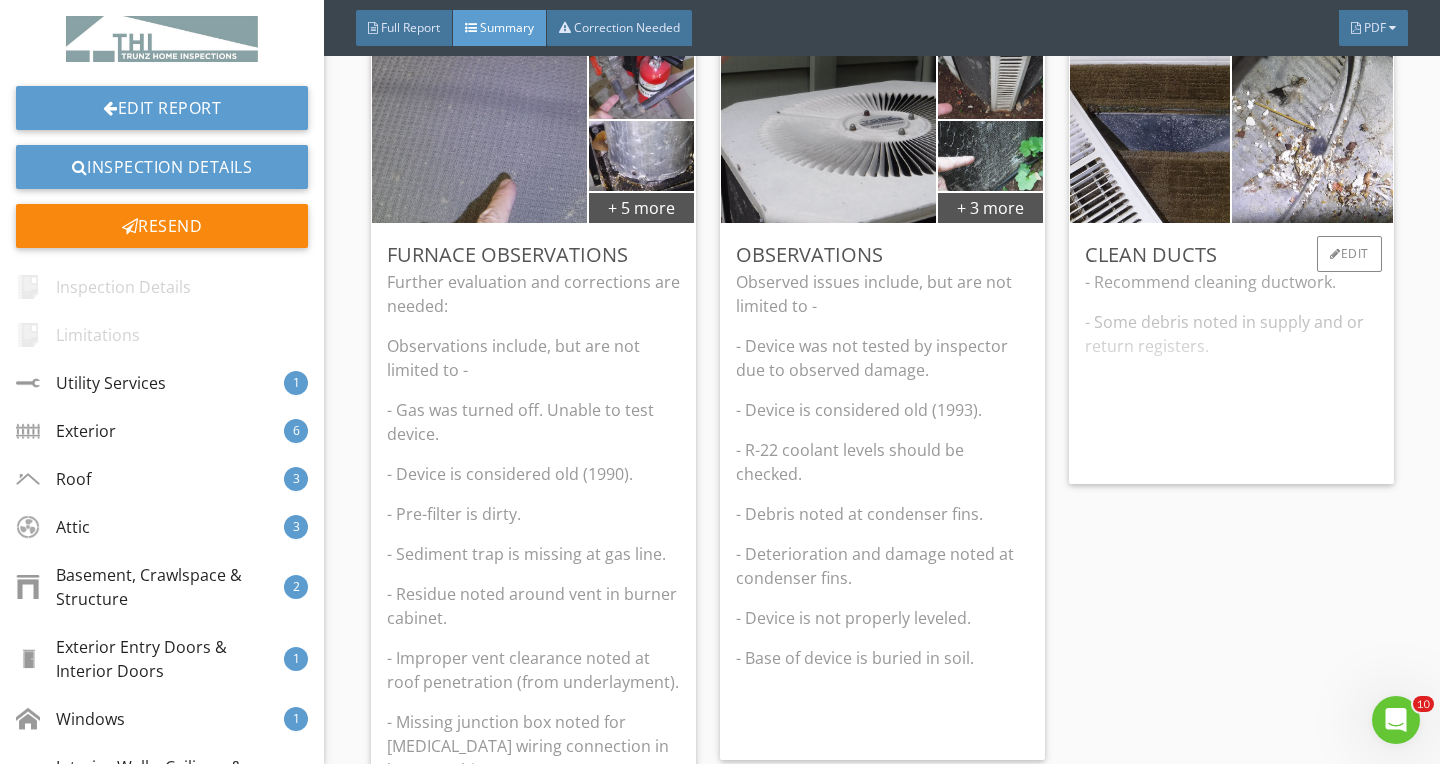 click on "- Recommend cleaning ductwork. - Some debris noted in supply and or return registers." at bounding box center (1231, 369) 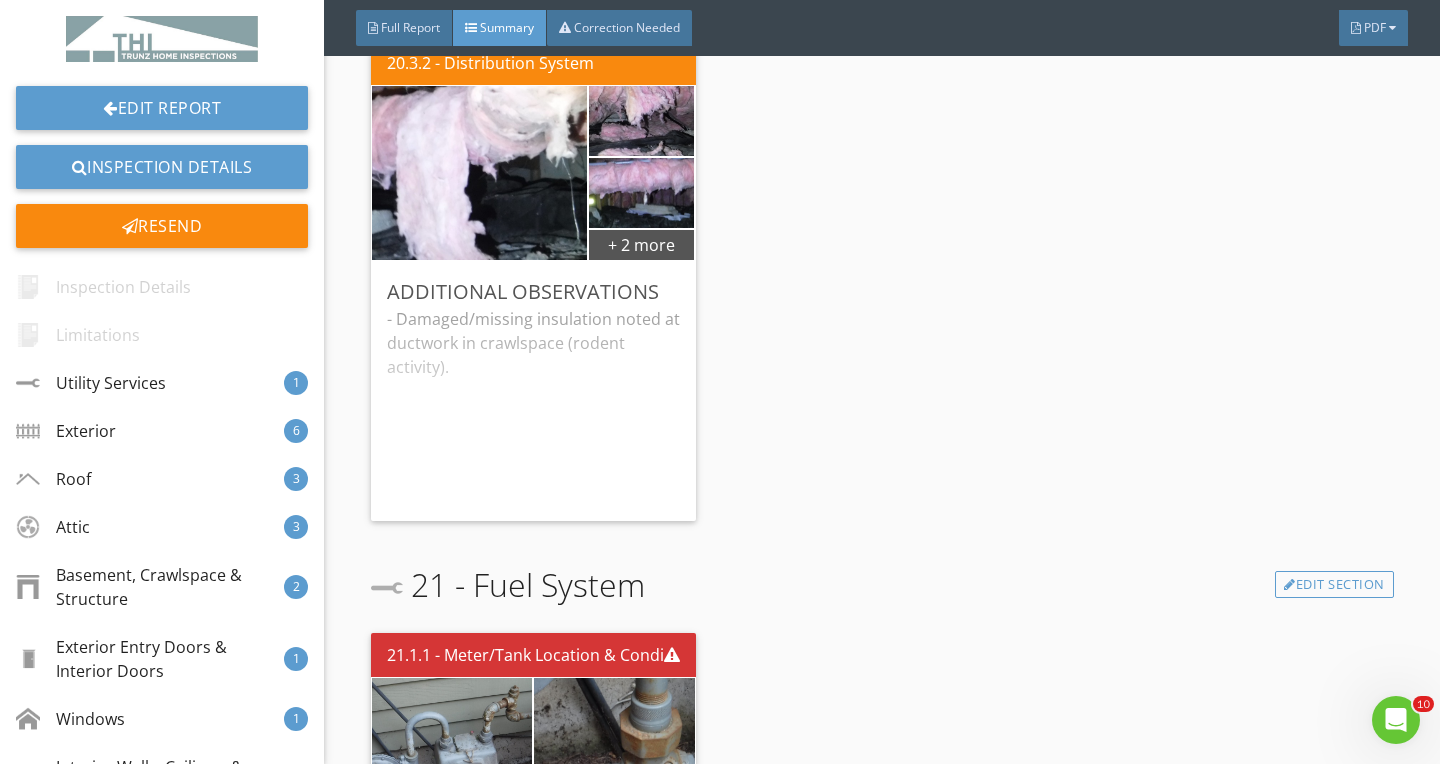scroll, scrollTop: 16980, scrollLeft: 0, axis: vertical 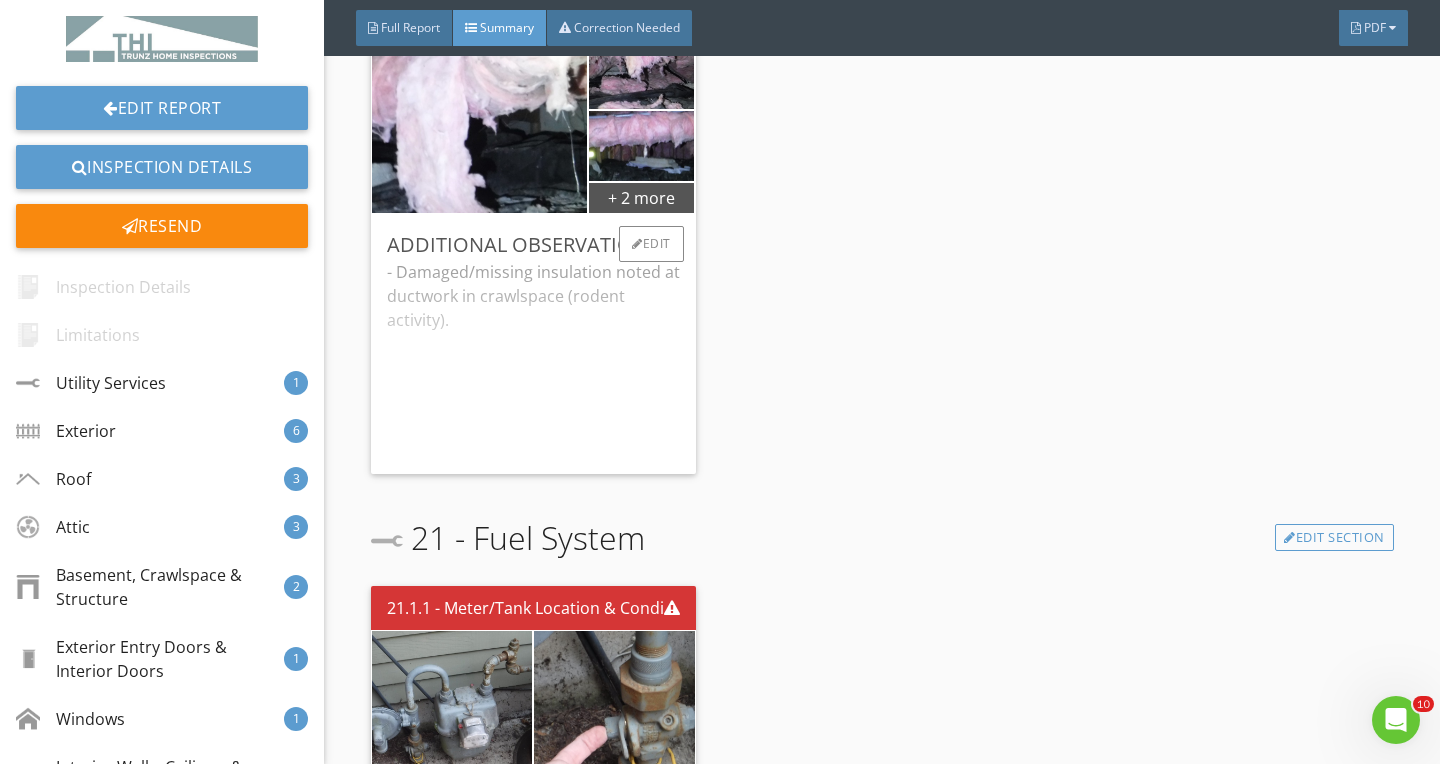 click on "- Damaged/missing insulation noted at ductwork in crawlspace (rodent activity)." at bounding box center [533, 359] 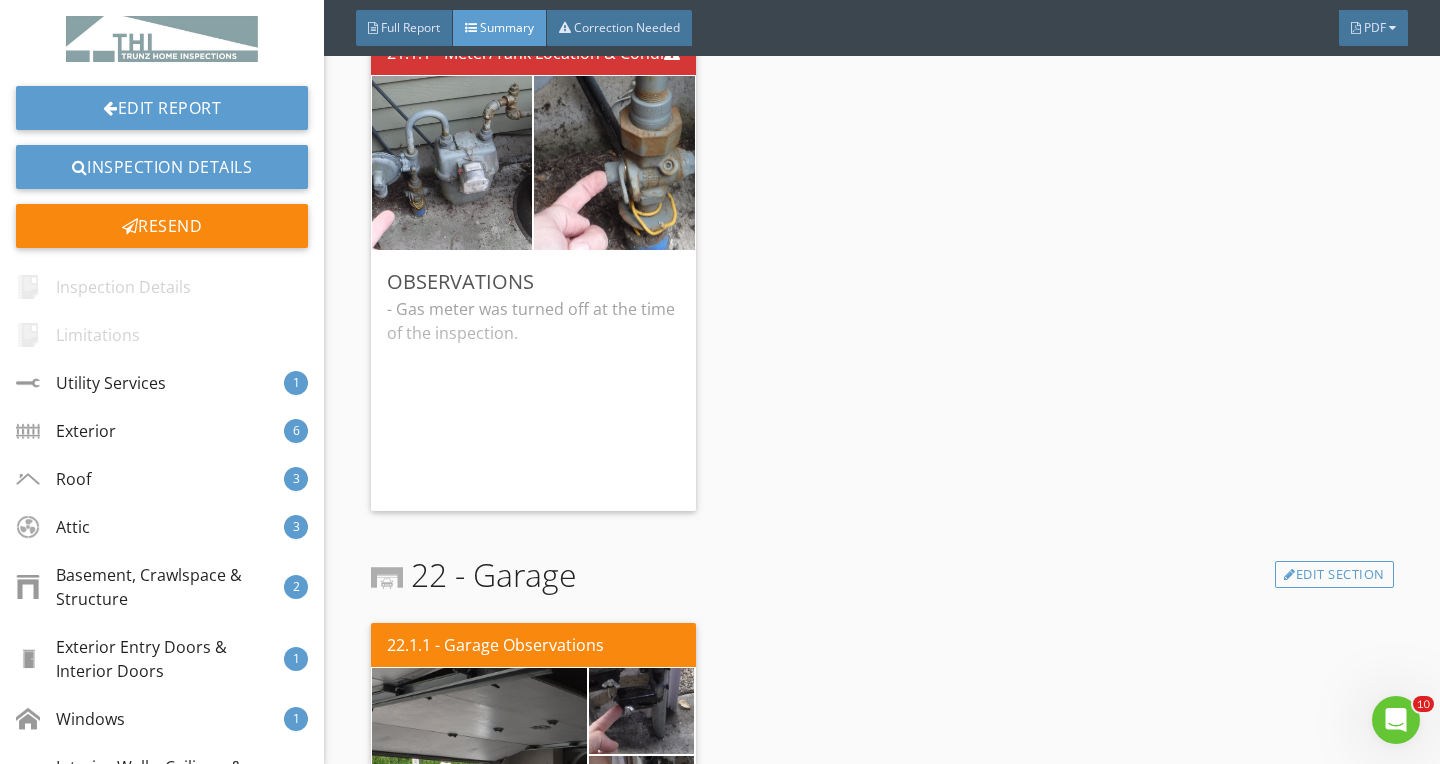 click on "- Gas meter was turned off at the time of the inspection." at bounding box center [533, 396] 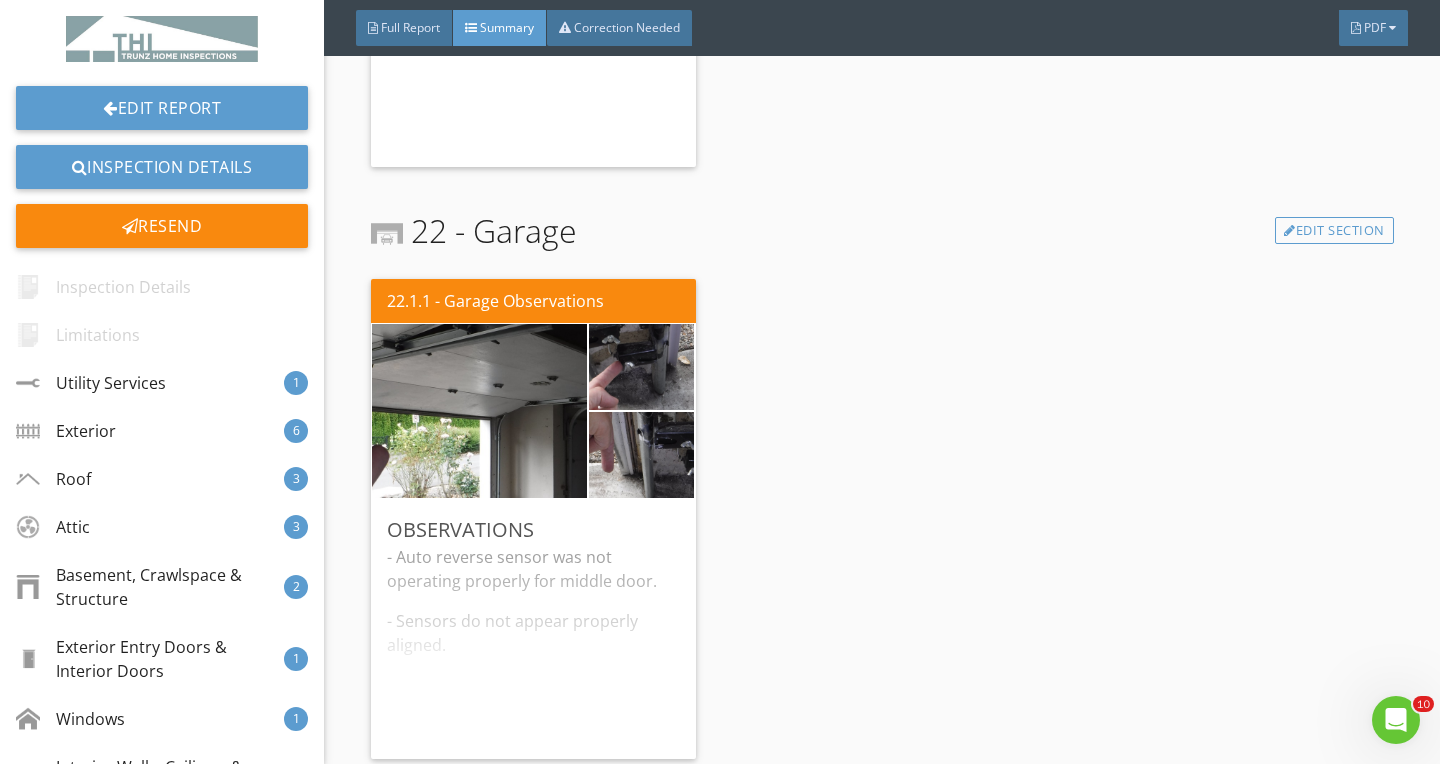 scroll, scrollTop: 17897, scrollLeft: 0, axis: vertical 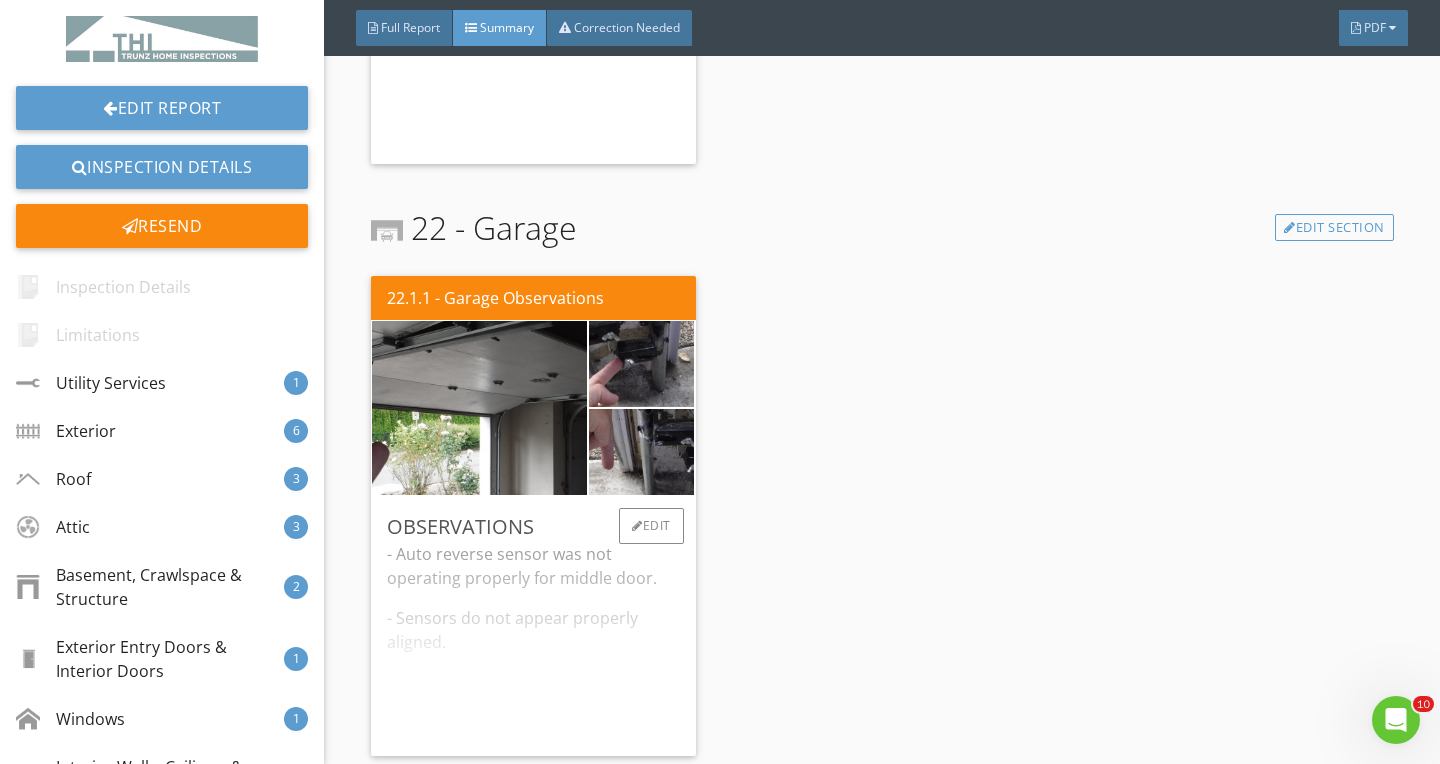 click on "- Auto reverse sensor was not operating properly for middle door. - Sensors do not appear properly aligned. - Lower reverse sensors to within 6 inches off the floor (East door)." at bounding box center (533, 641) 